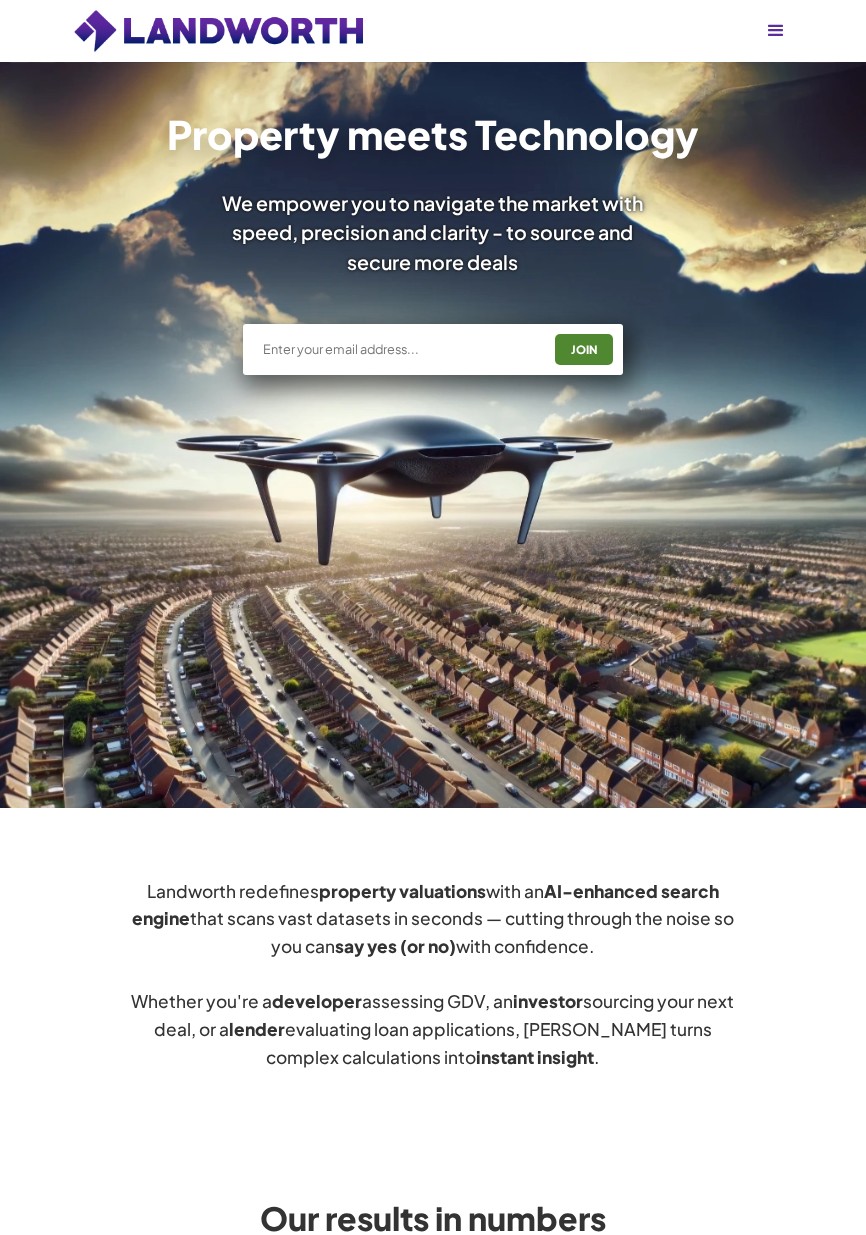scroll, scrollTop: 0, scrollLeft: 0, axis: both 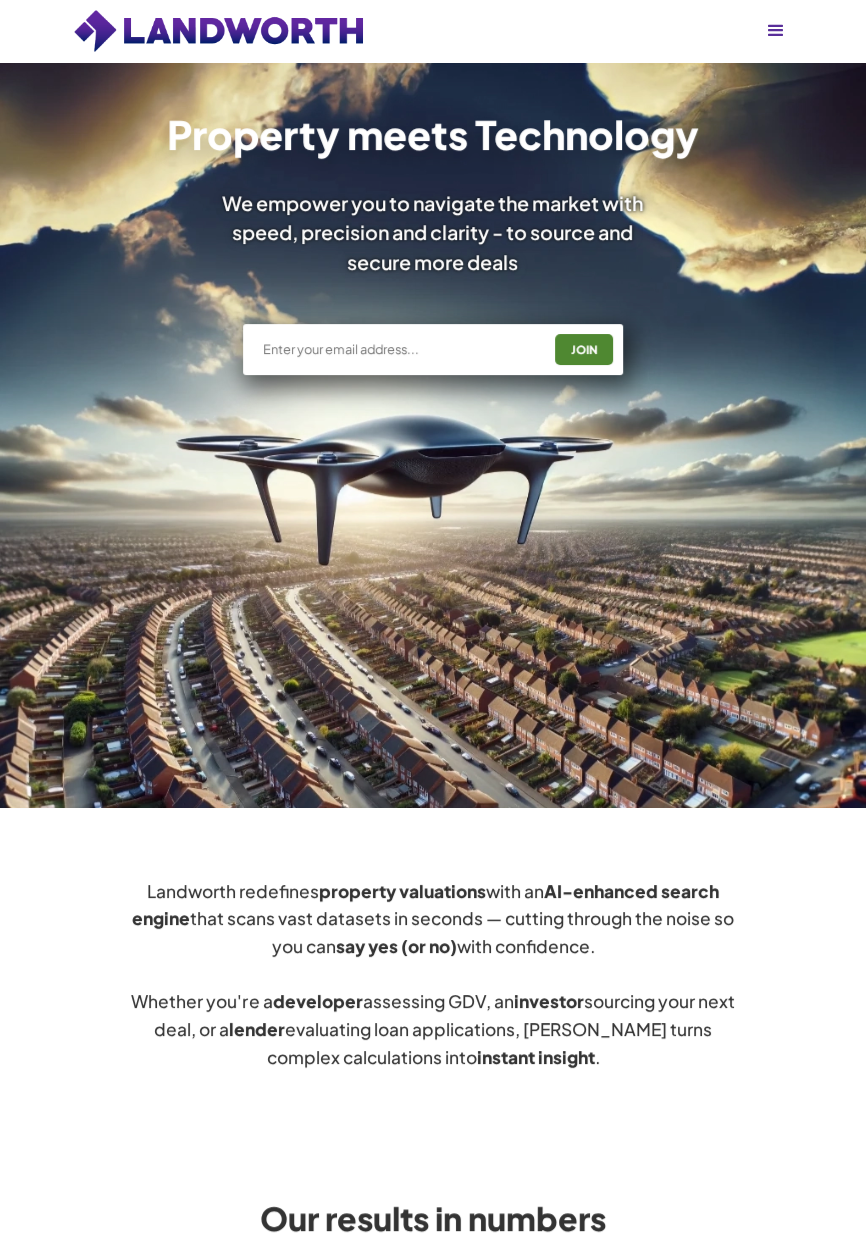 click at bounding box center (400, 350) 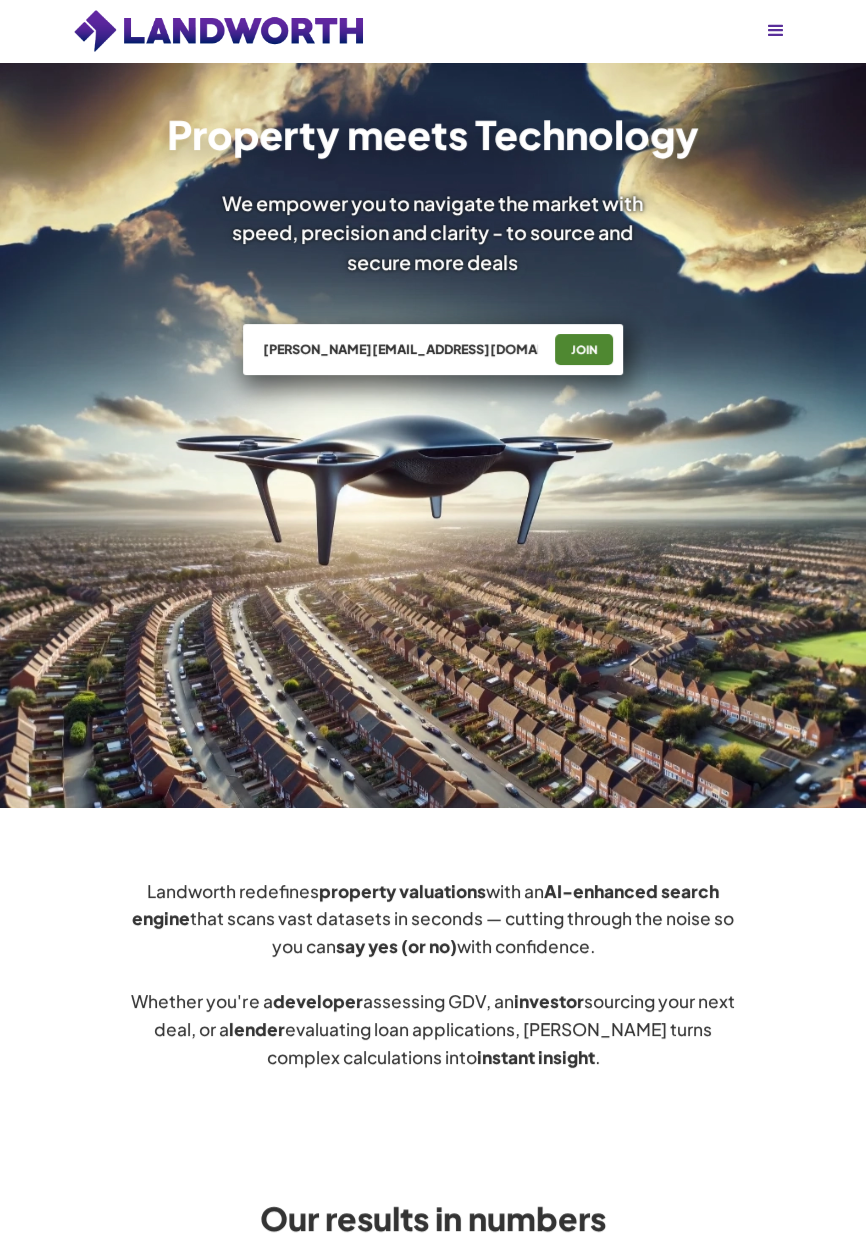 type on "[PERSON_NAME][EMAIL_ADDRESS][DOMAIN_NAME]" 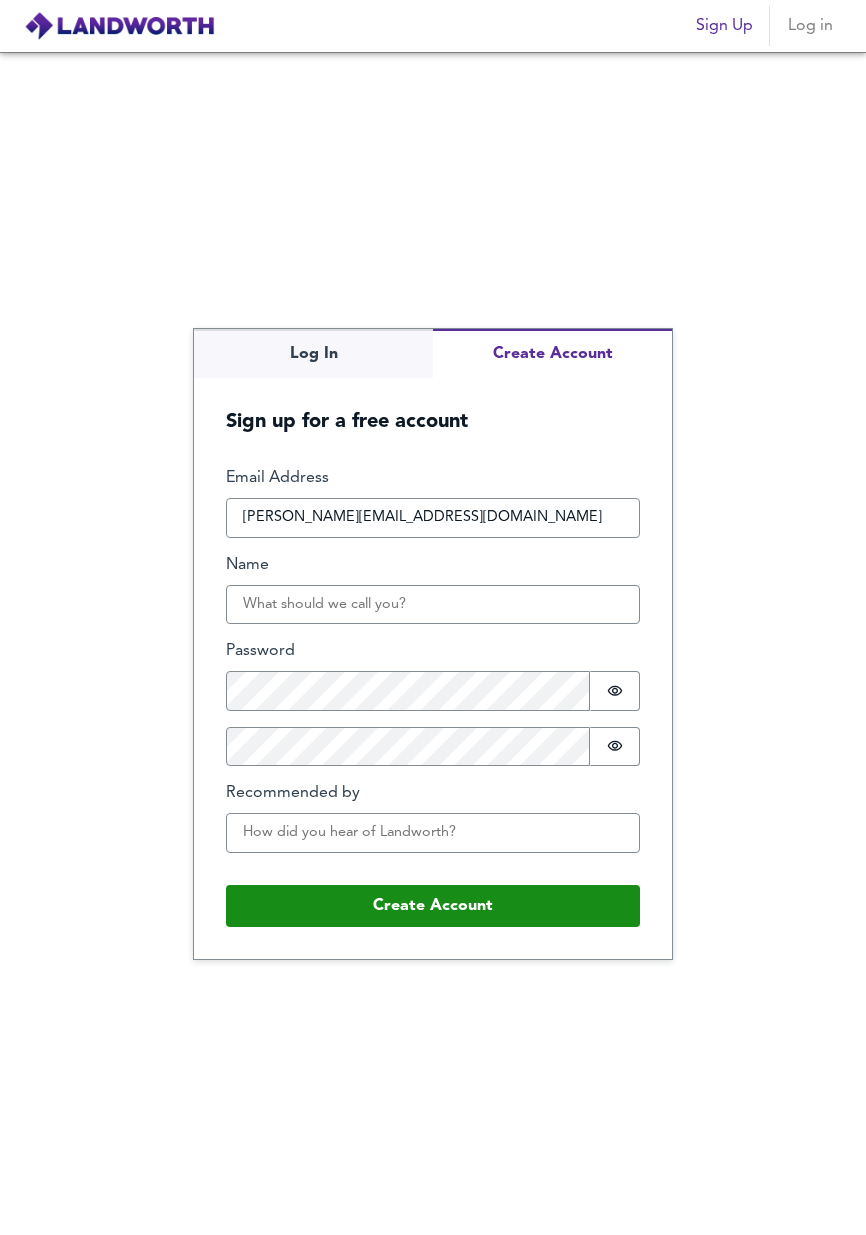 scroll, scrollTop: 0, scrollLeft: 0, axis: both 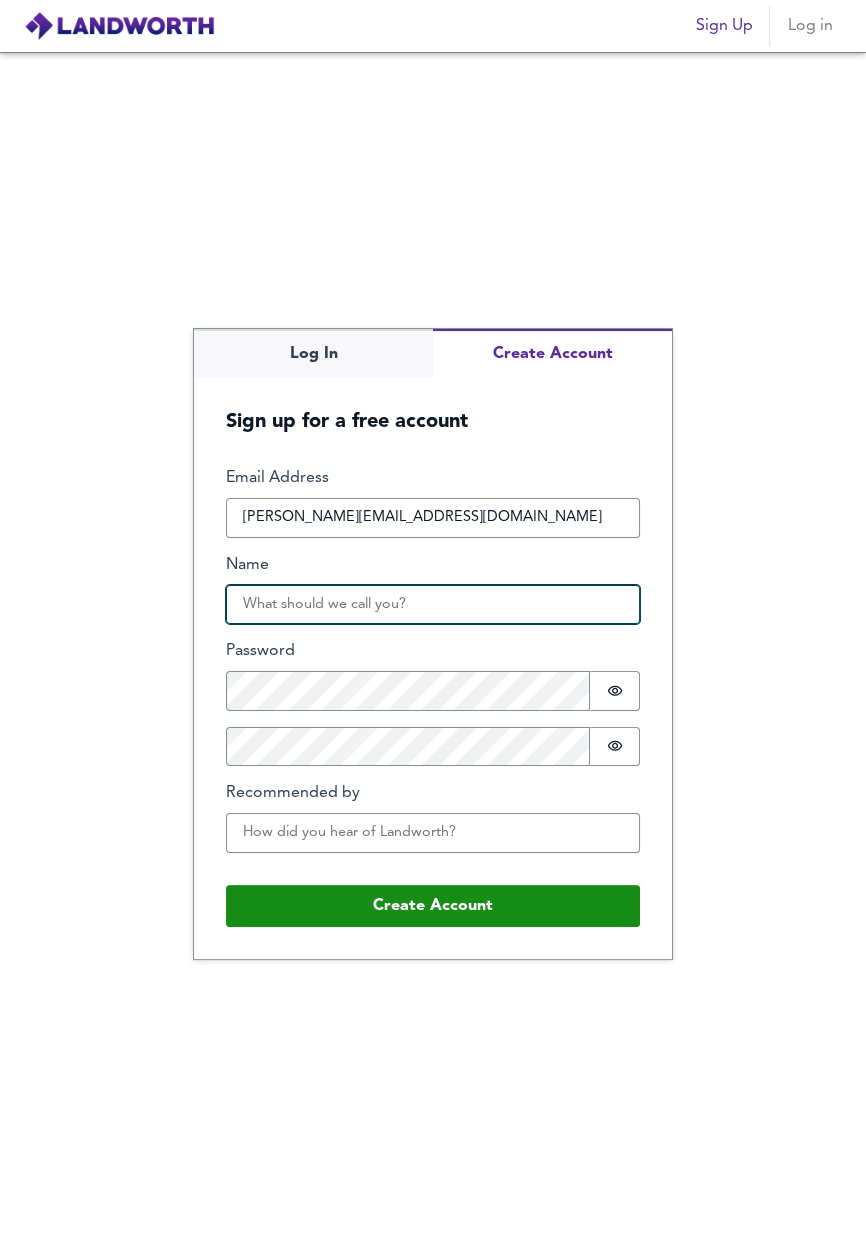 click on "Name" at bounding box center [433, 605] 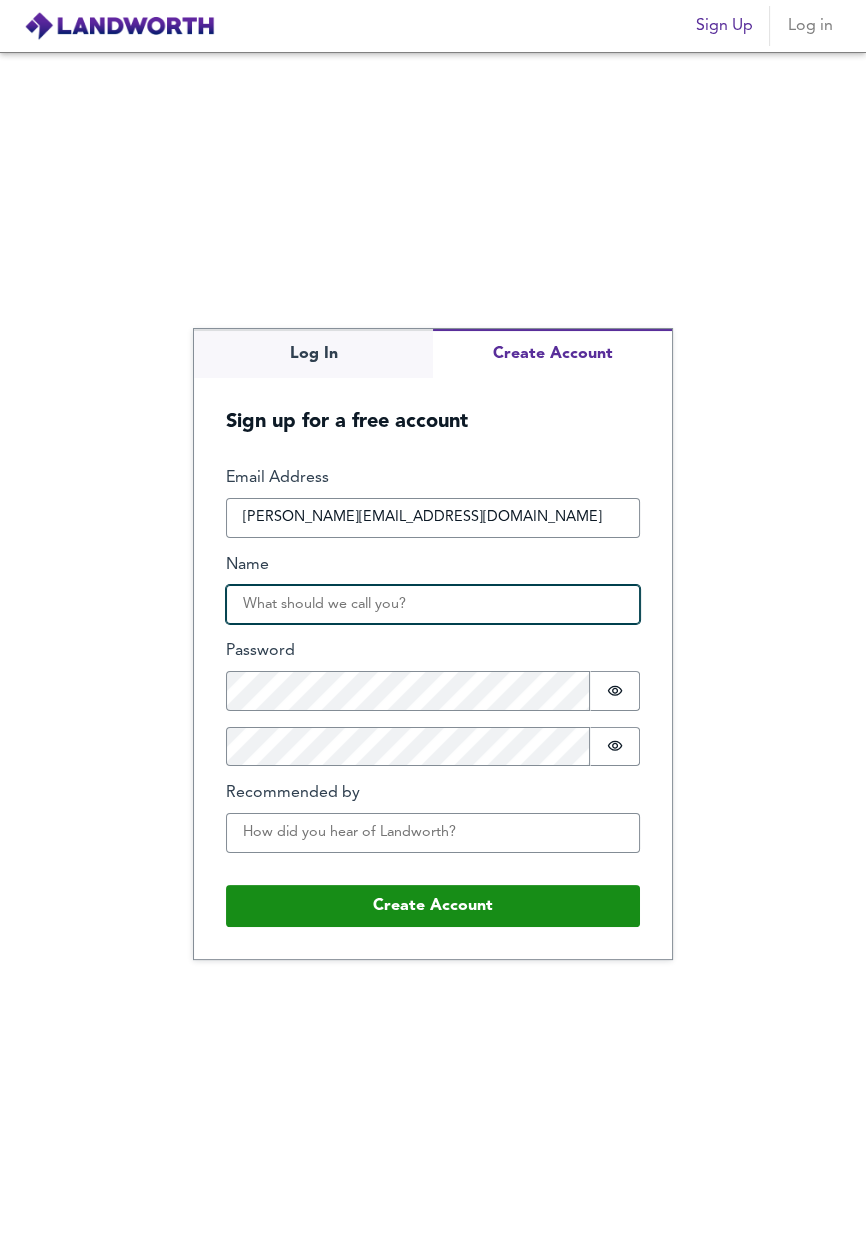 type on "[PERSON_NAME]" 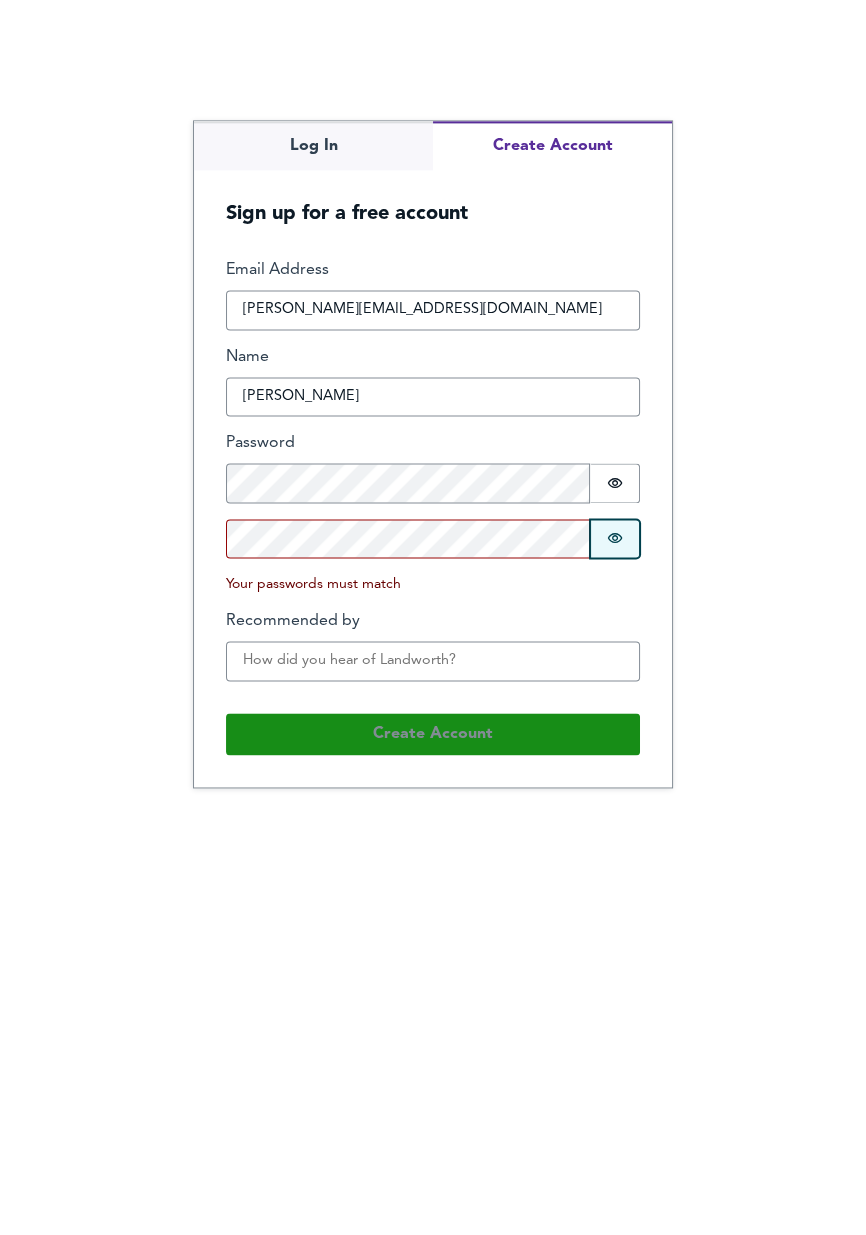 click 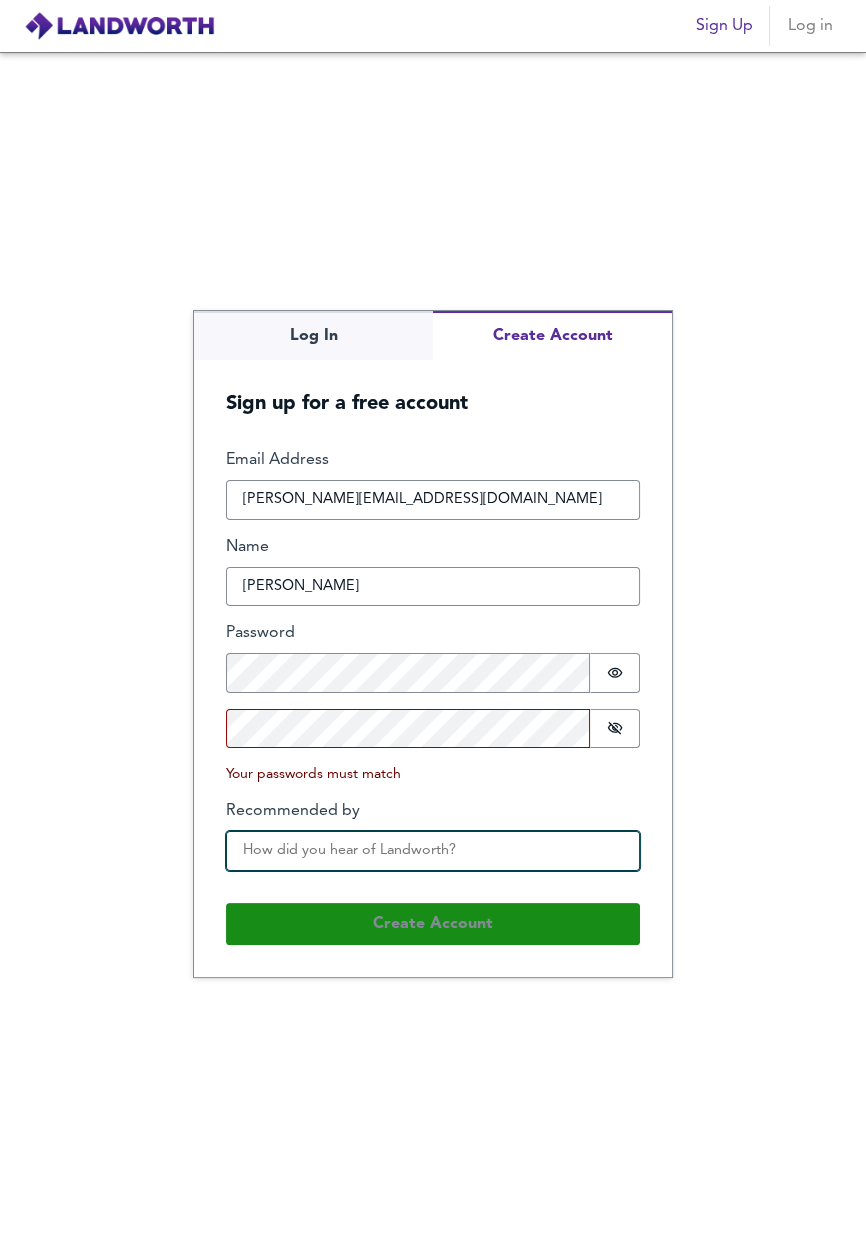 click on "Recommended by" at bounding box center (433, 851) 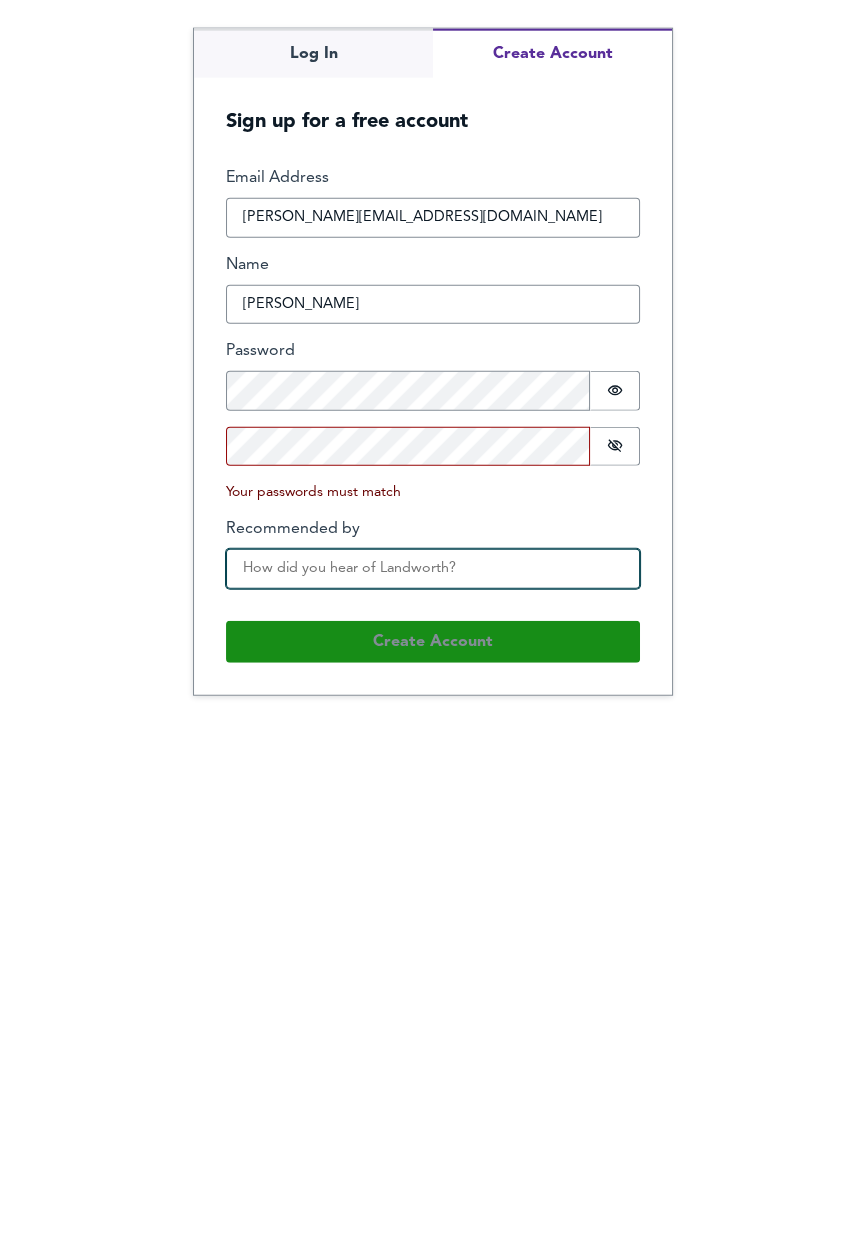 scroll, scrollTop: 96, scrollLeft: 0, axis: vertical 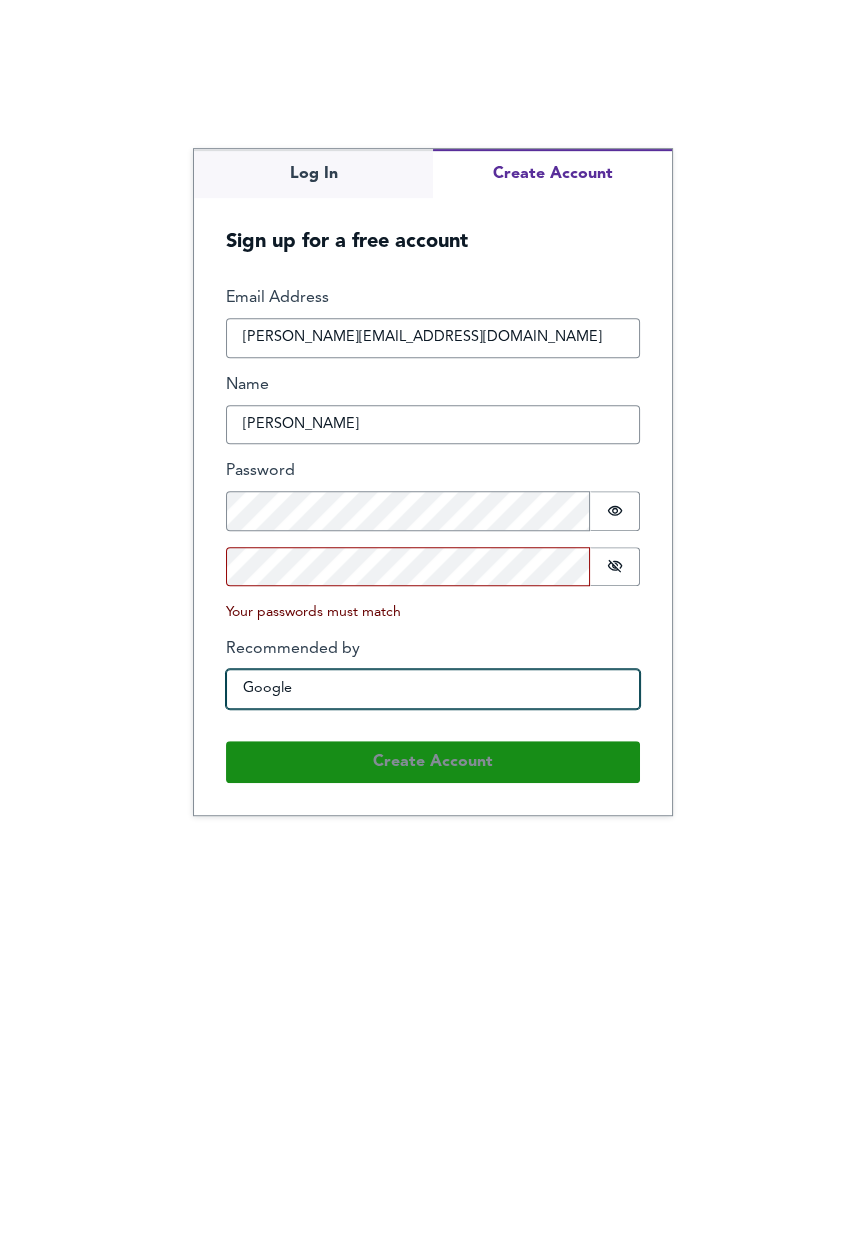type on "Google" 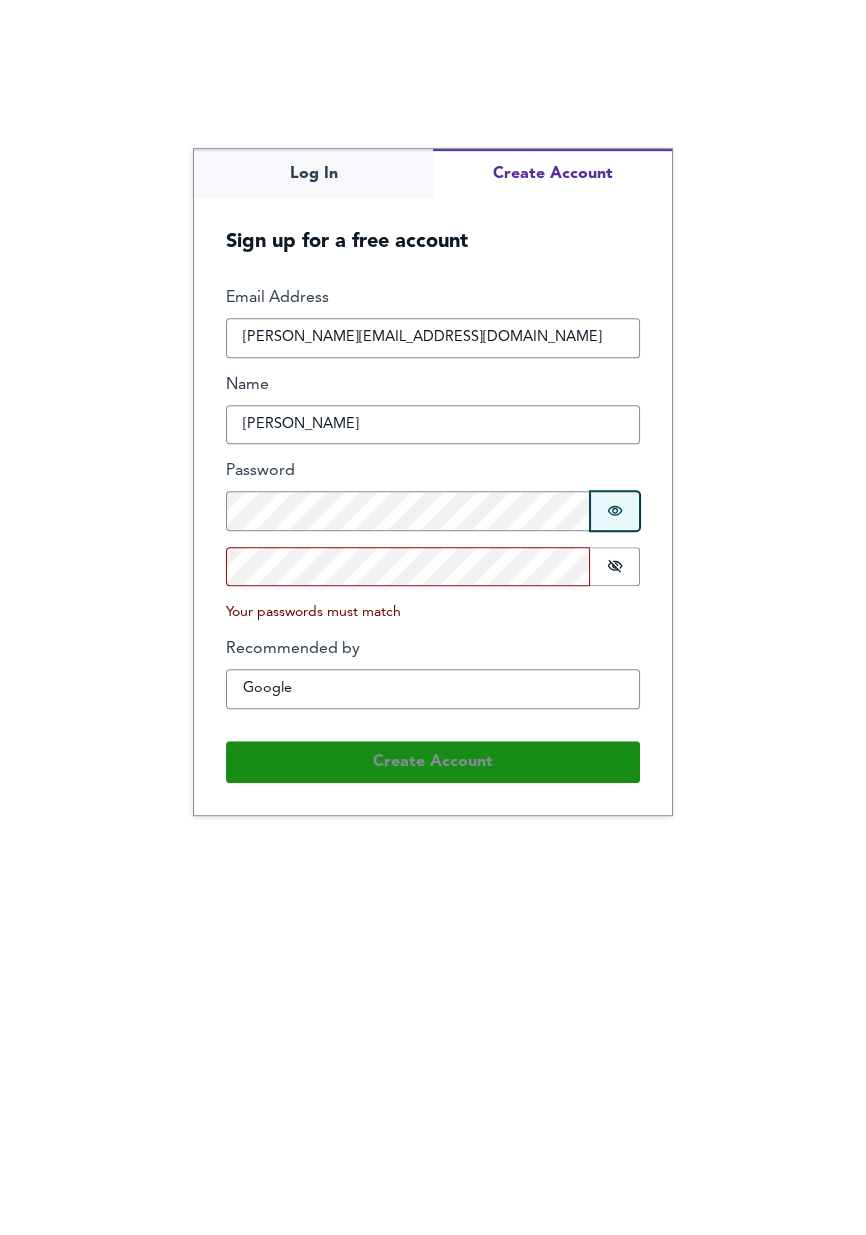 click 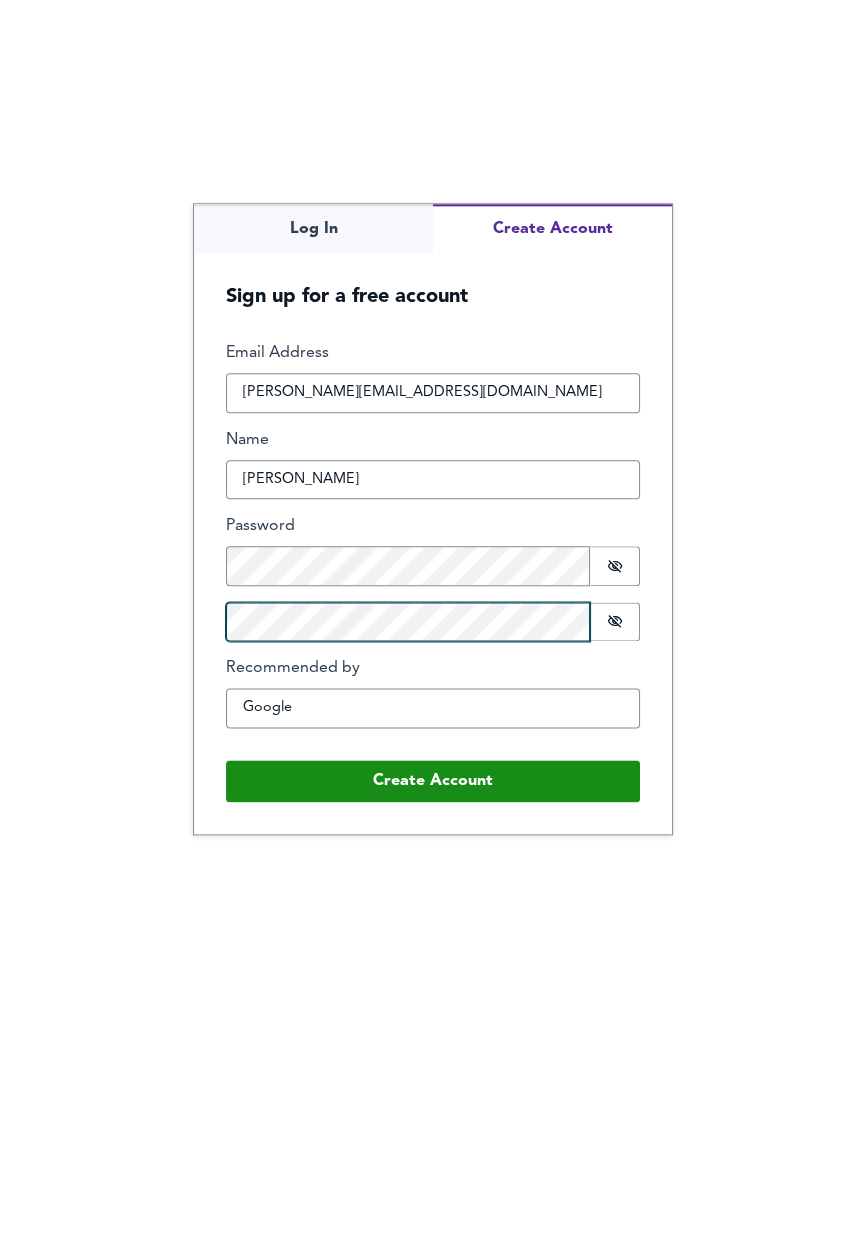 scroll, scrollTop: 96, scrollLeft: 0, axis: vertical 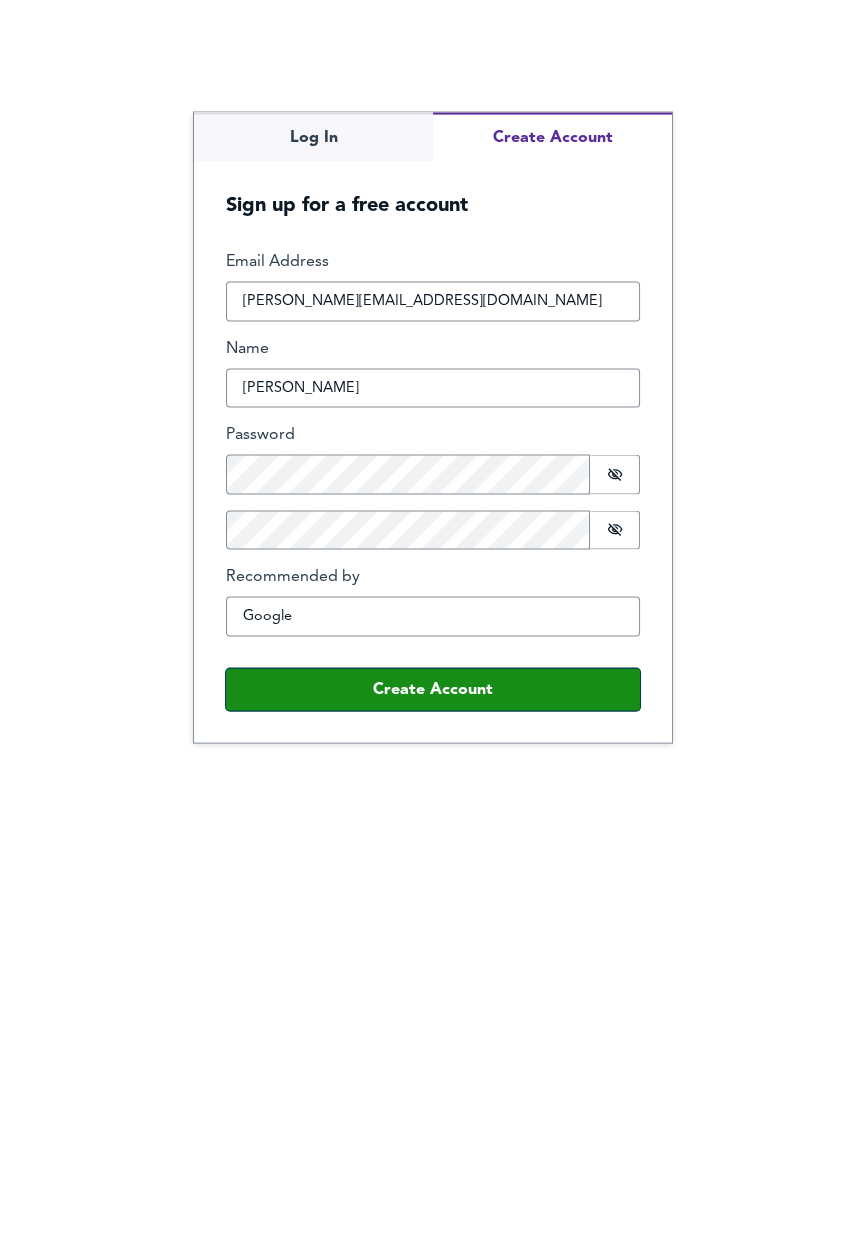 click on "Create Account" at bounding box center [433, 906] 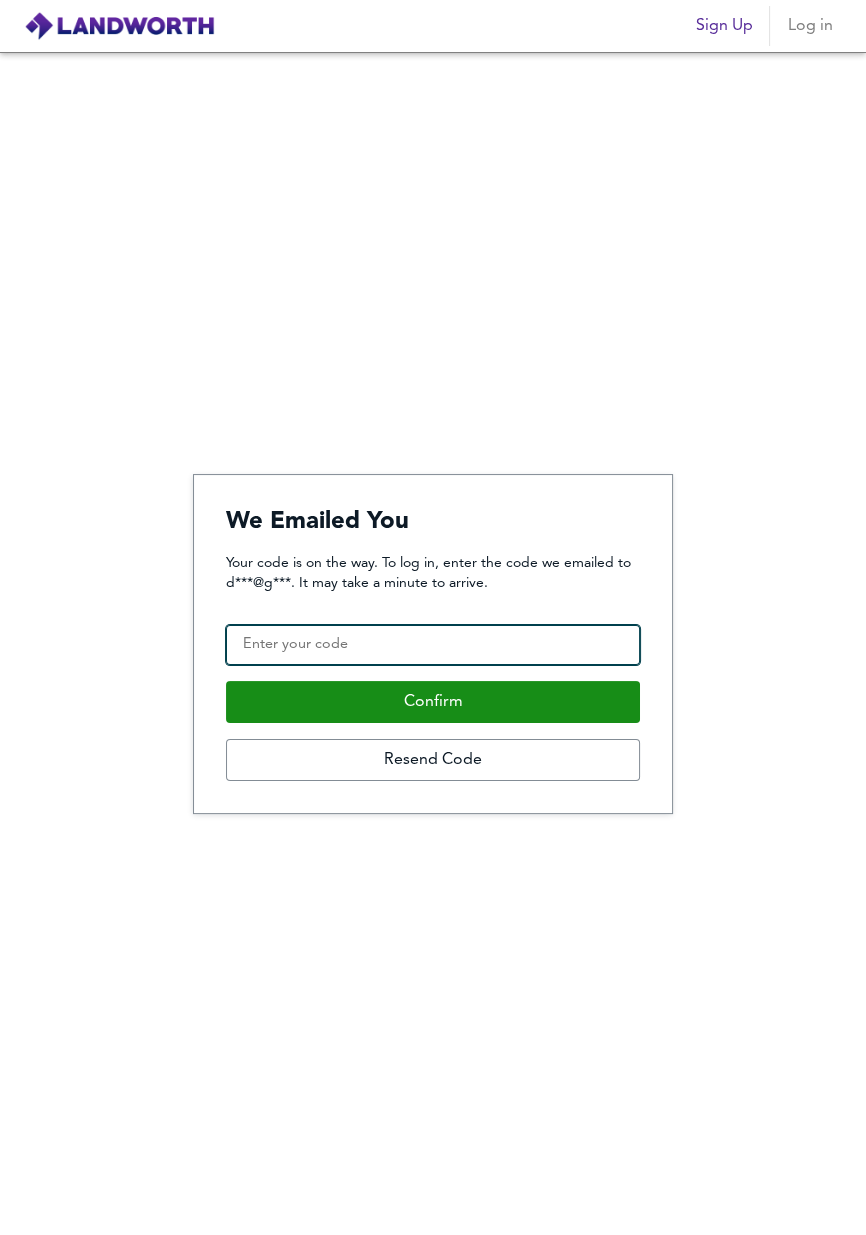 paste on "666413" 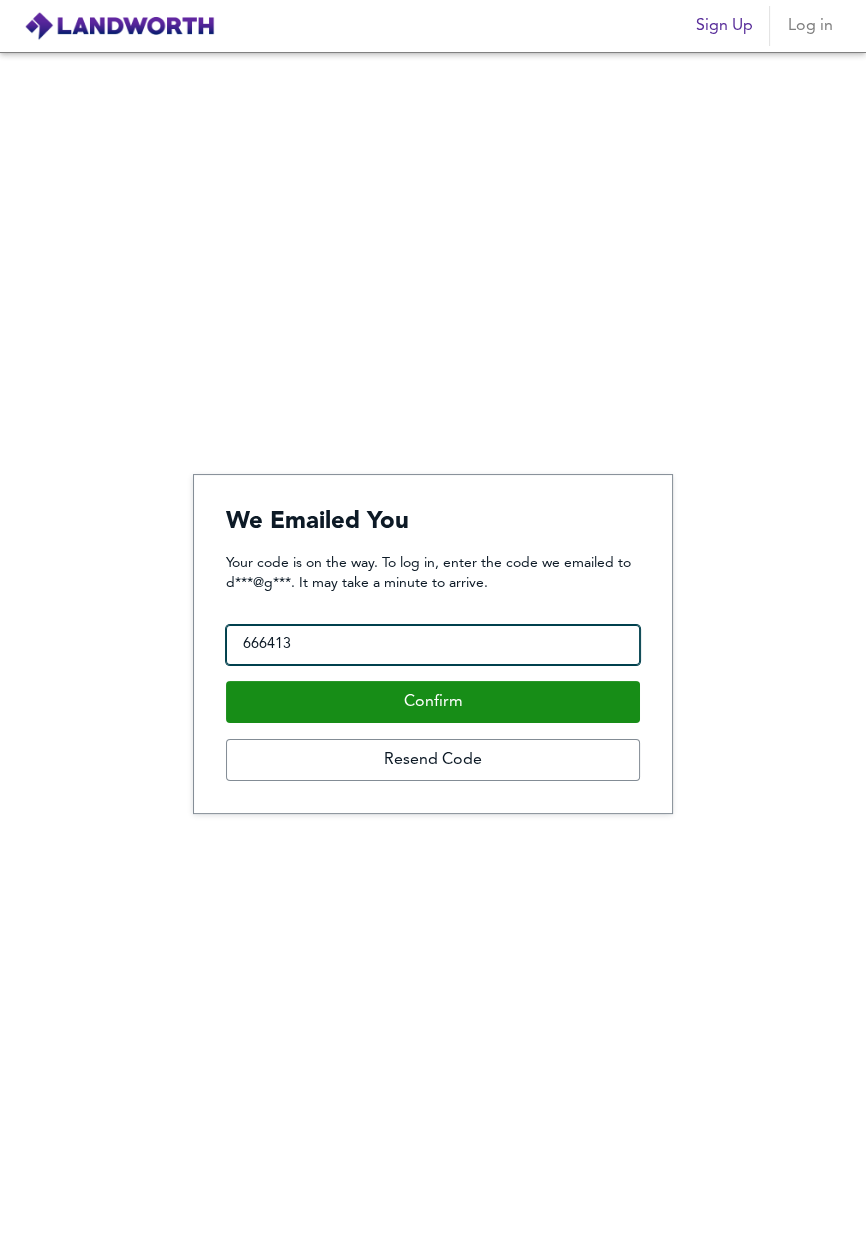 type on "666413" 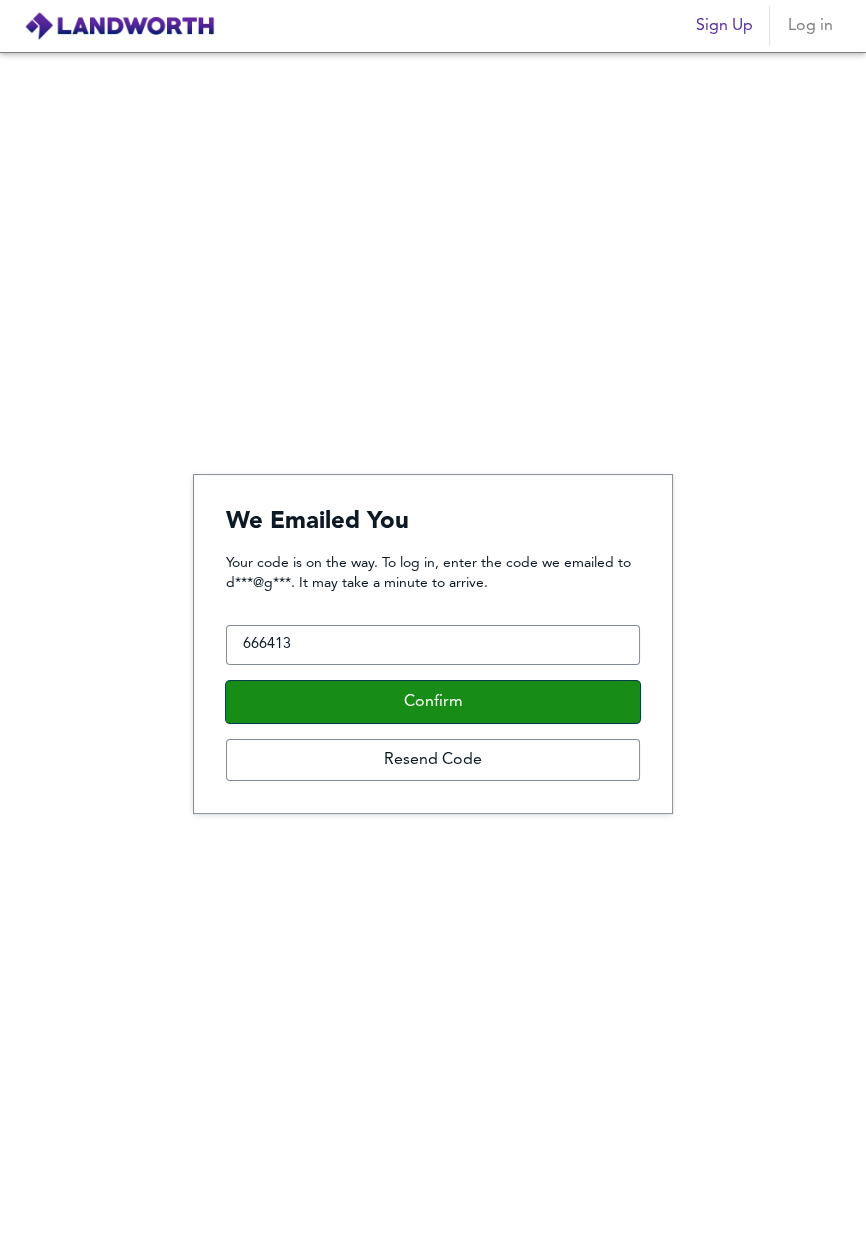 click on "Confirm" at bounding box center (433, 702) 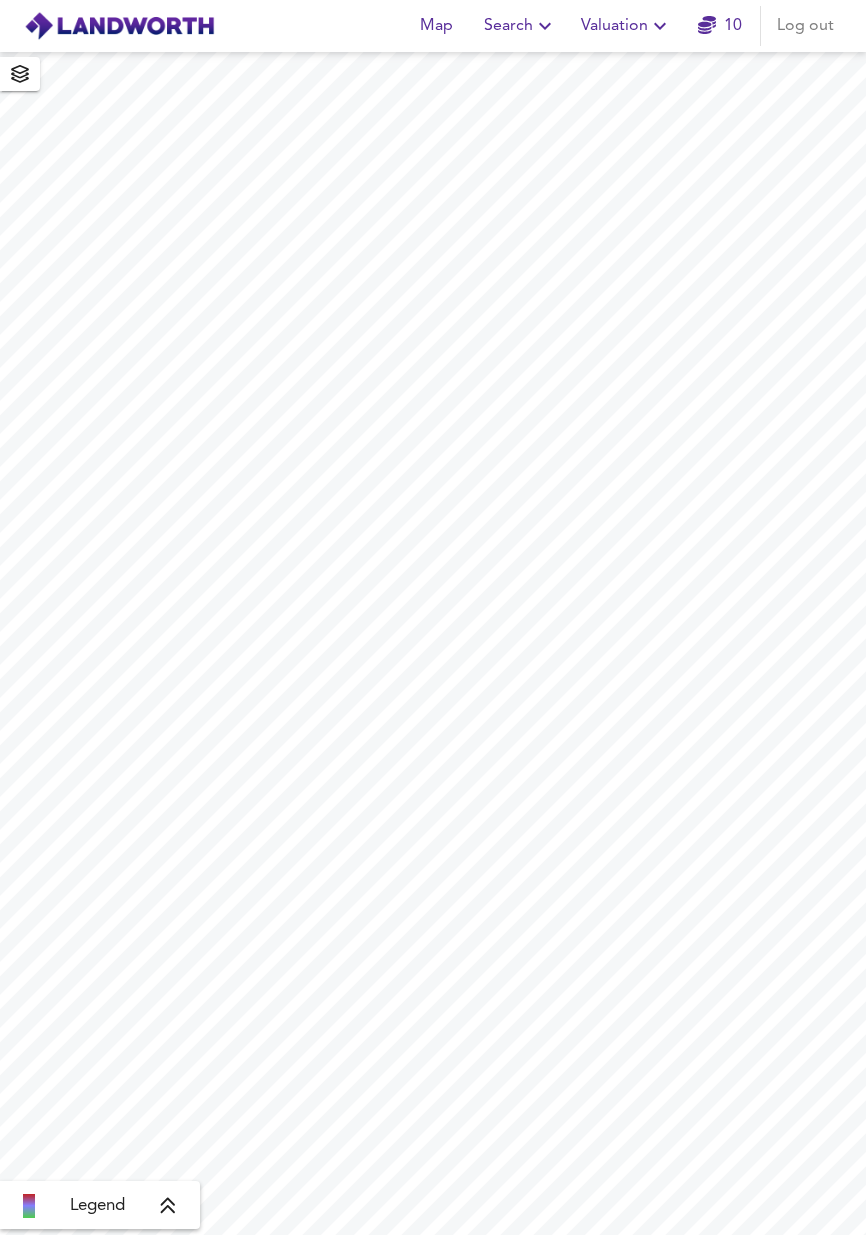 scroll, scrollTop: 0, scrollLeft: 0, axis: both 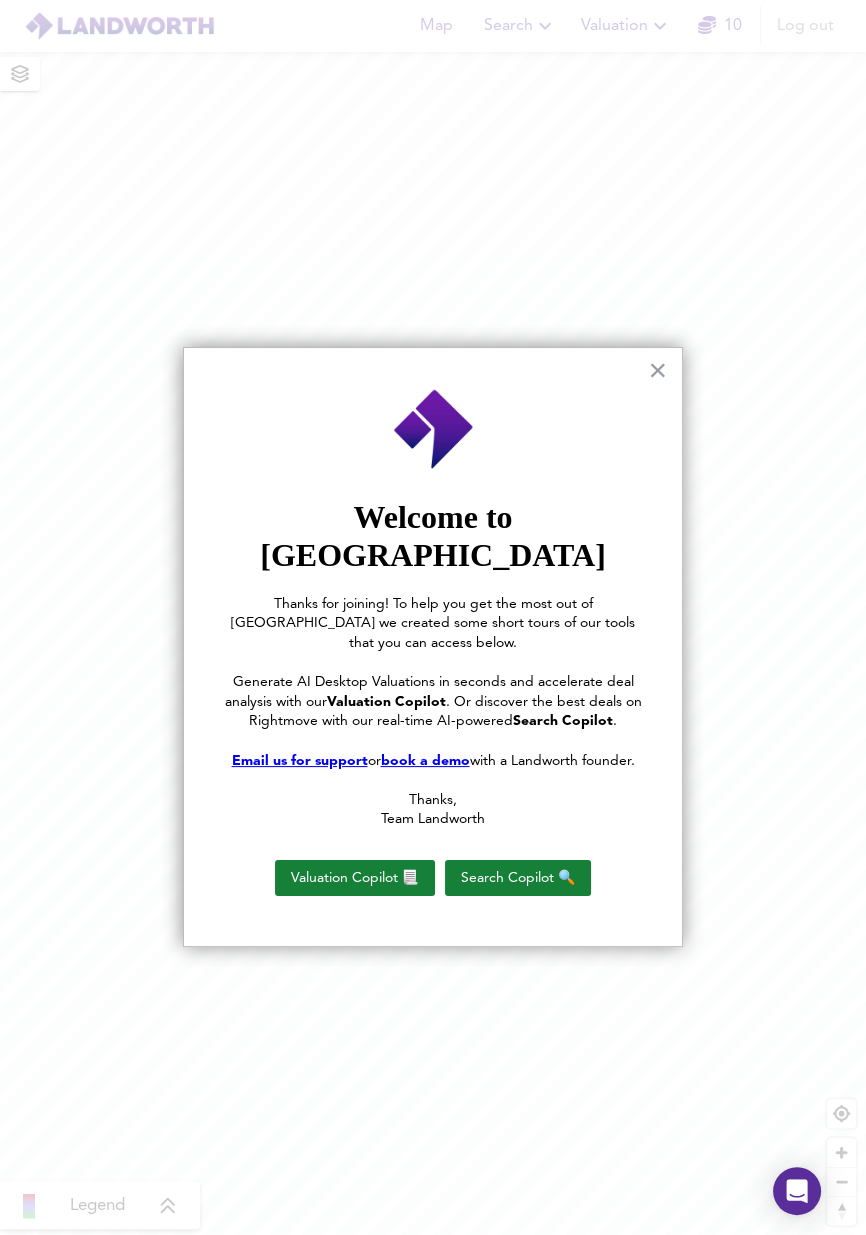 click on "×" at bounding box center [657, 370] 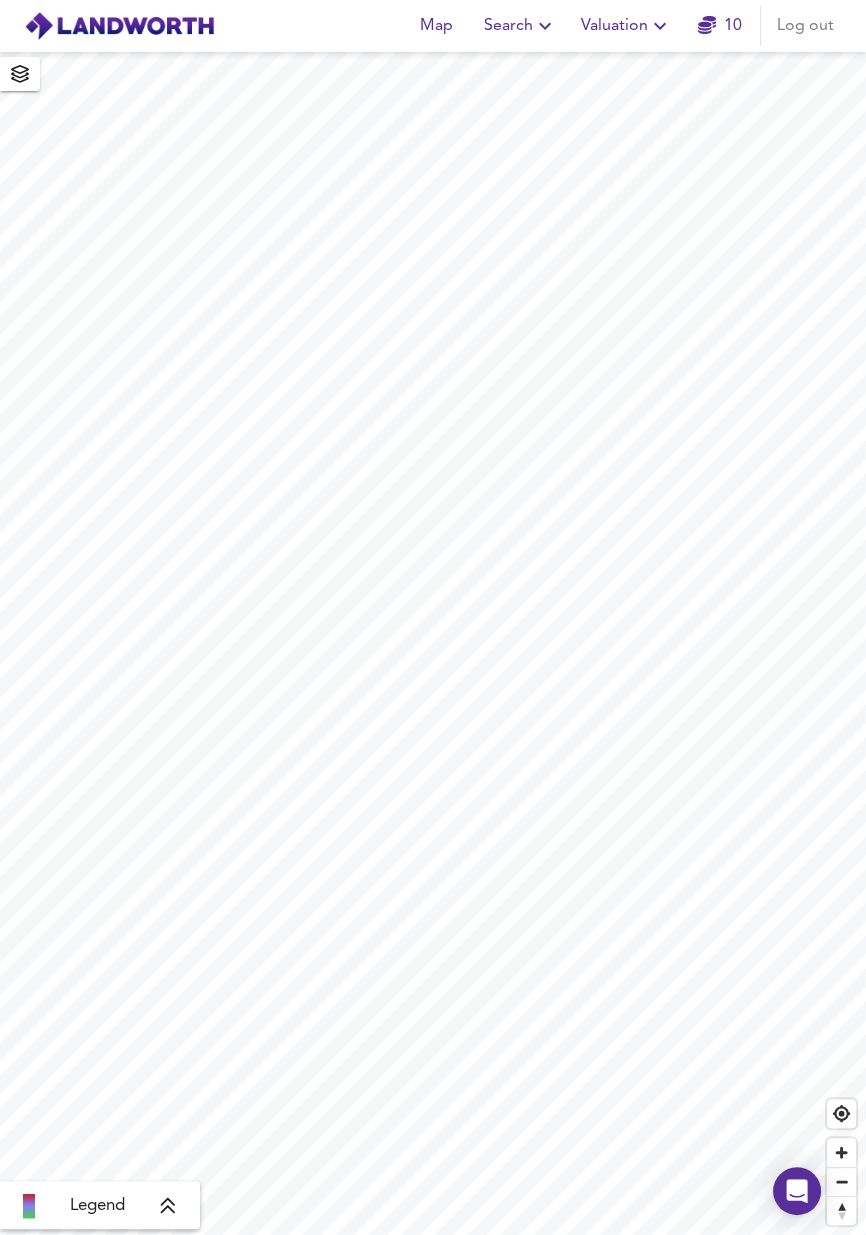 click 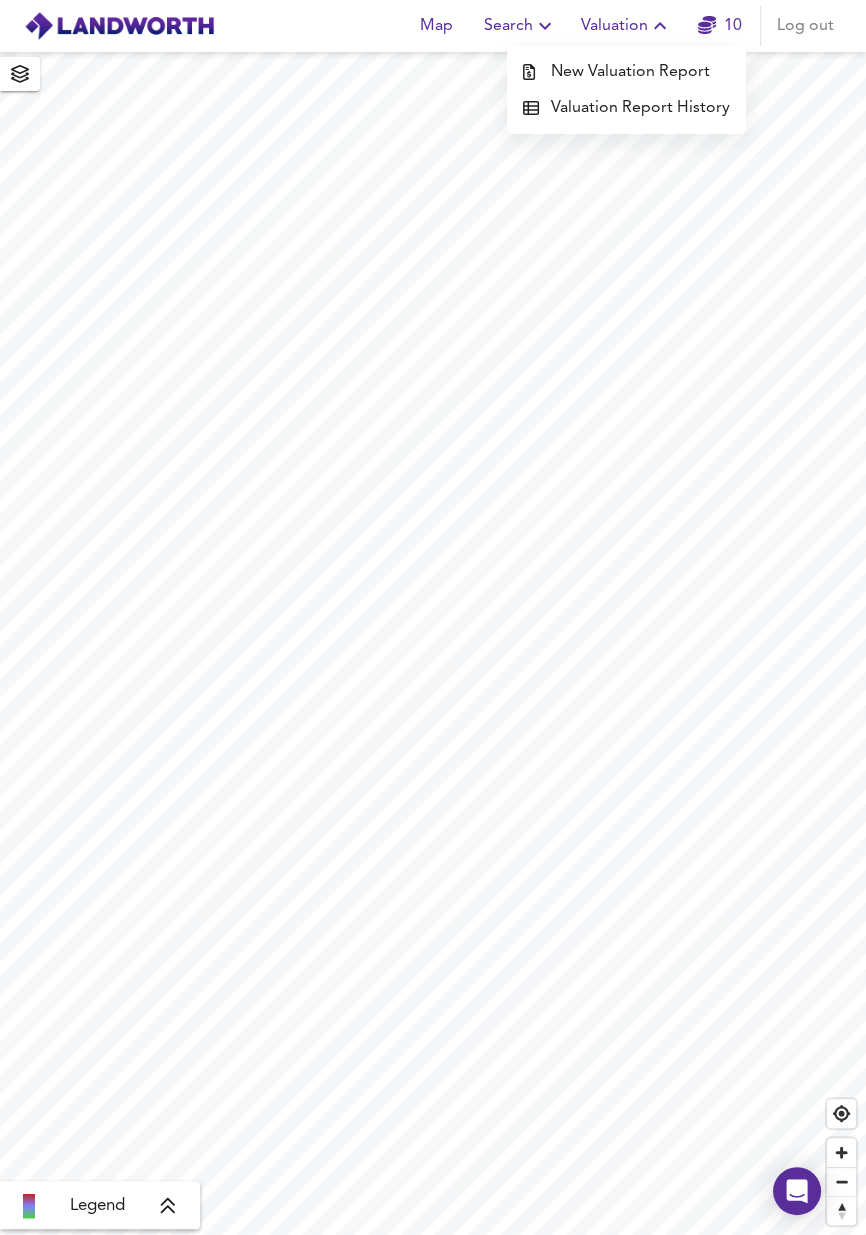 click on "10" at bounding box center (720, 26) 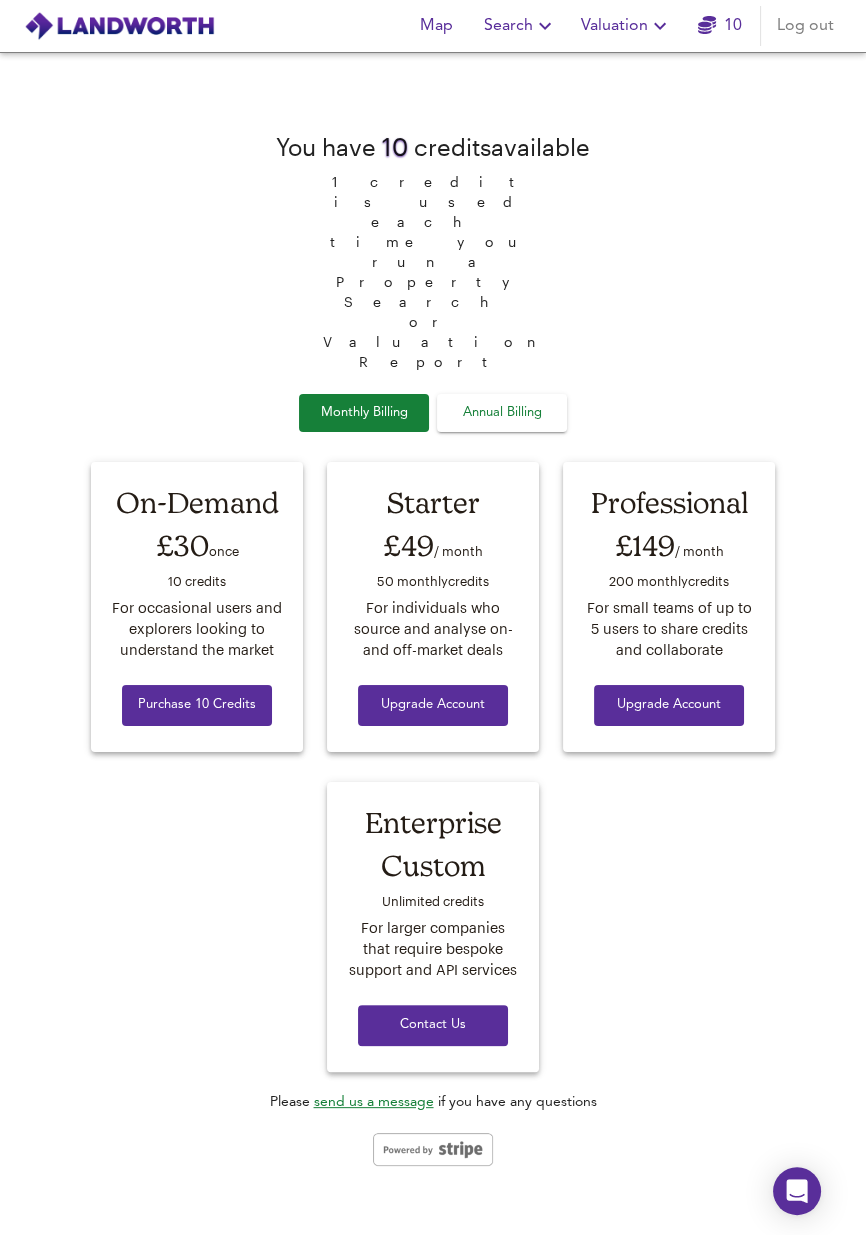click 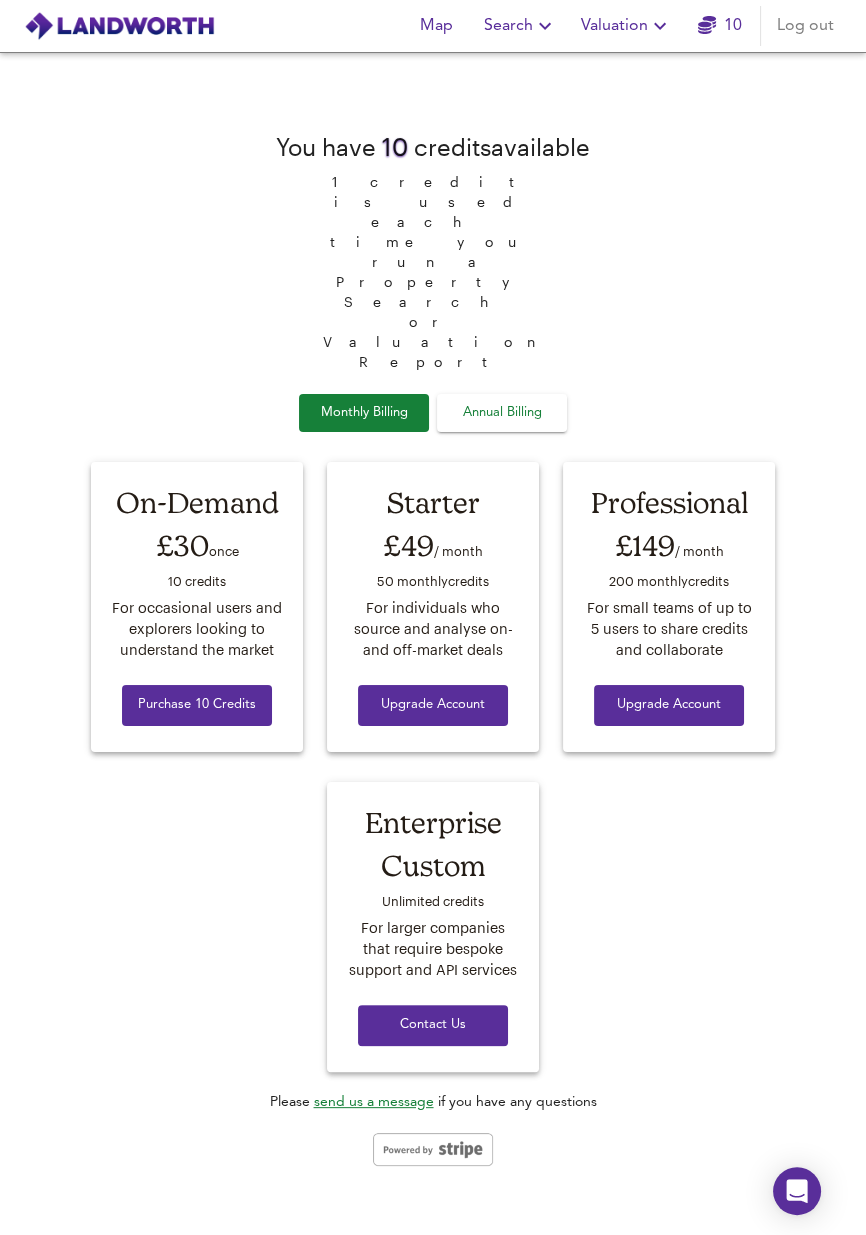 click at bounding box center [119, 26] 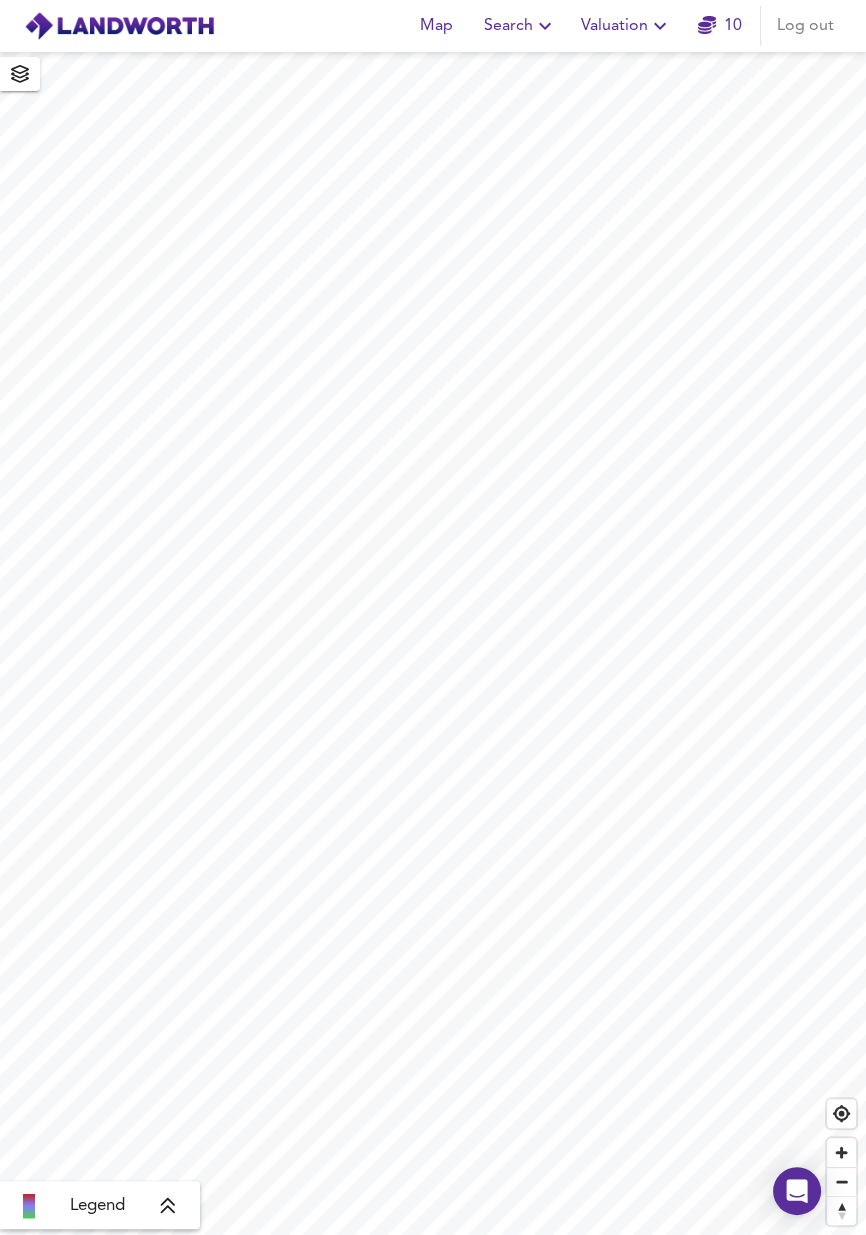 click at bounding box center (20, 74) 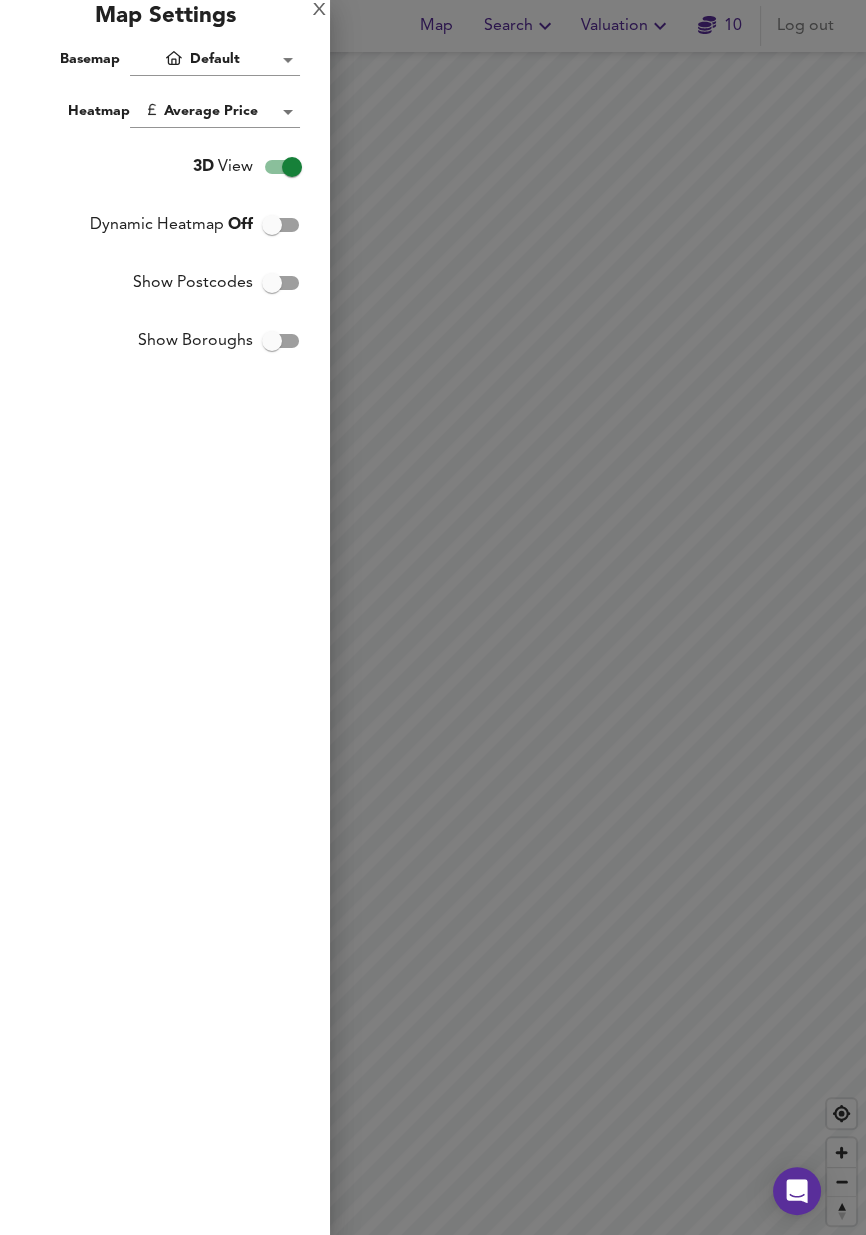 click at bounding box center [433, 617] 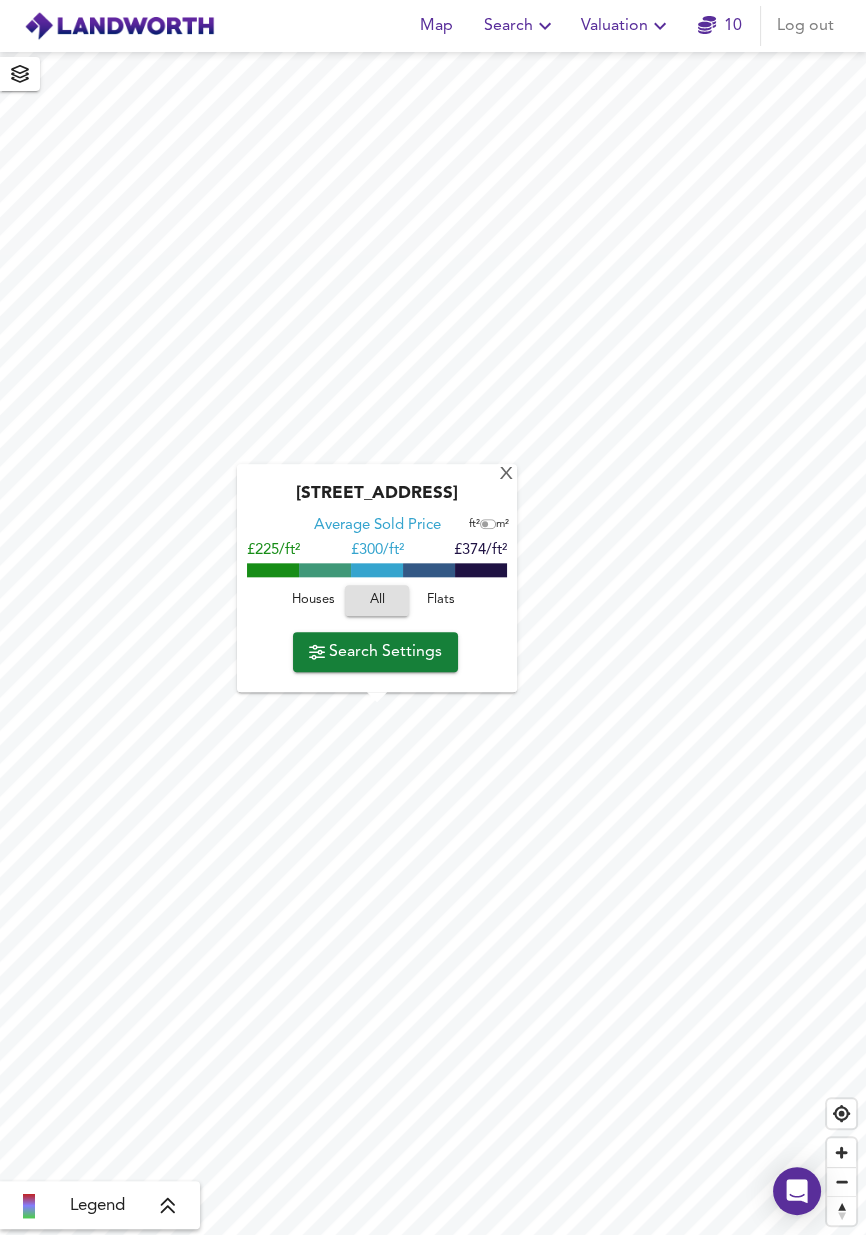click at bounding box center (485, 525) 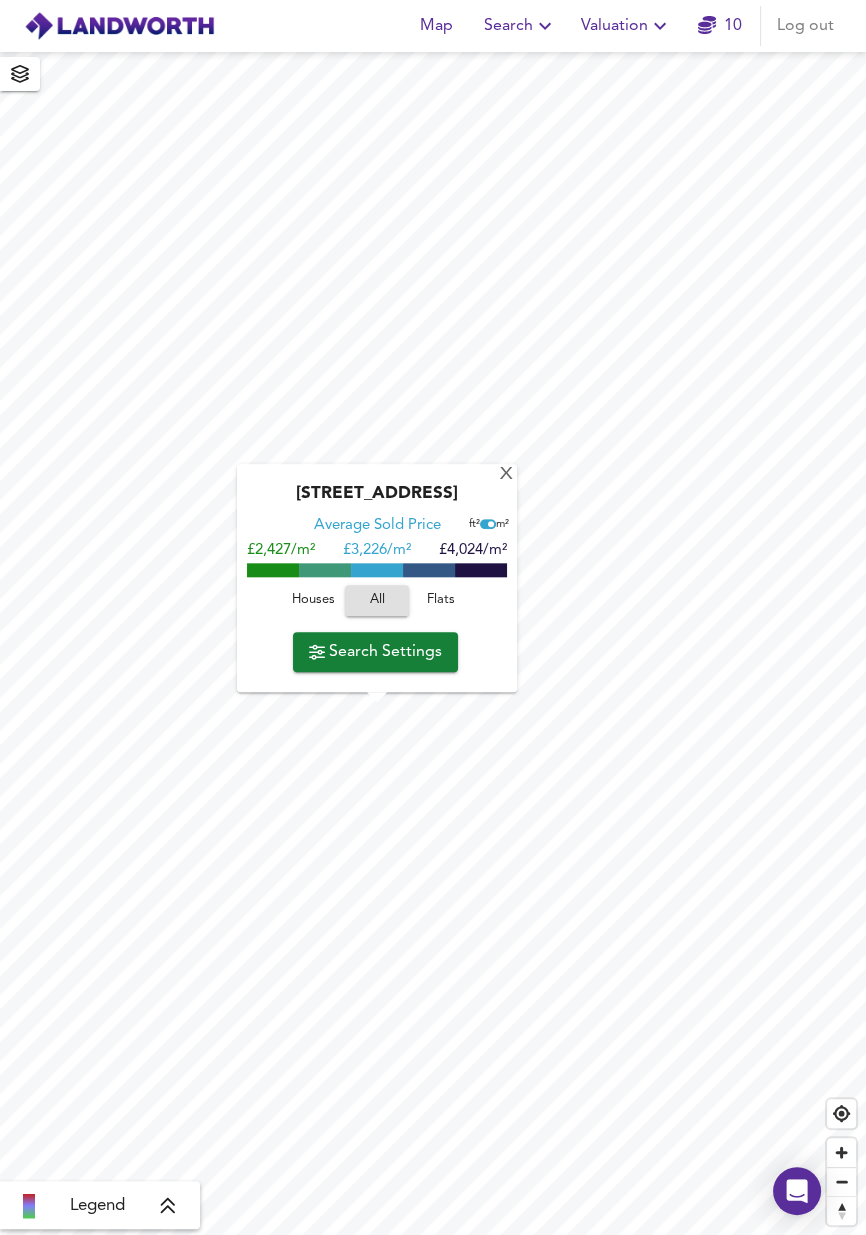click at bounding box center [491, 525] 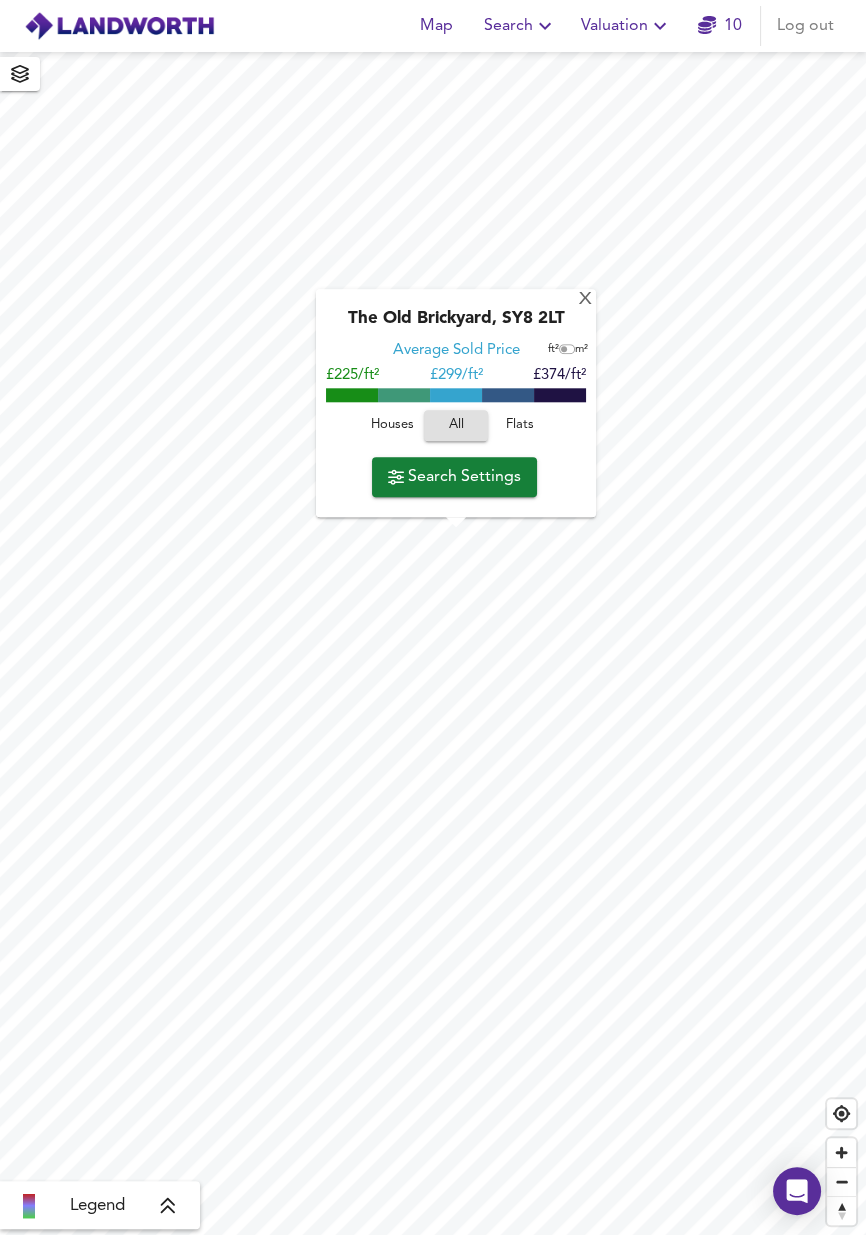 click on "Search Settings" at bounding box center (454, 477) 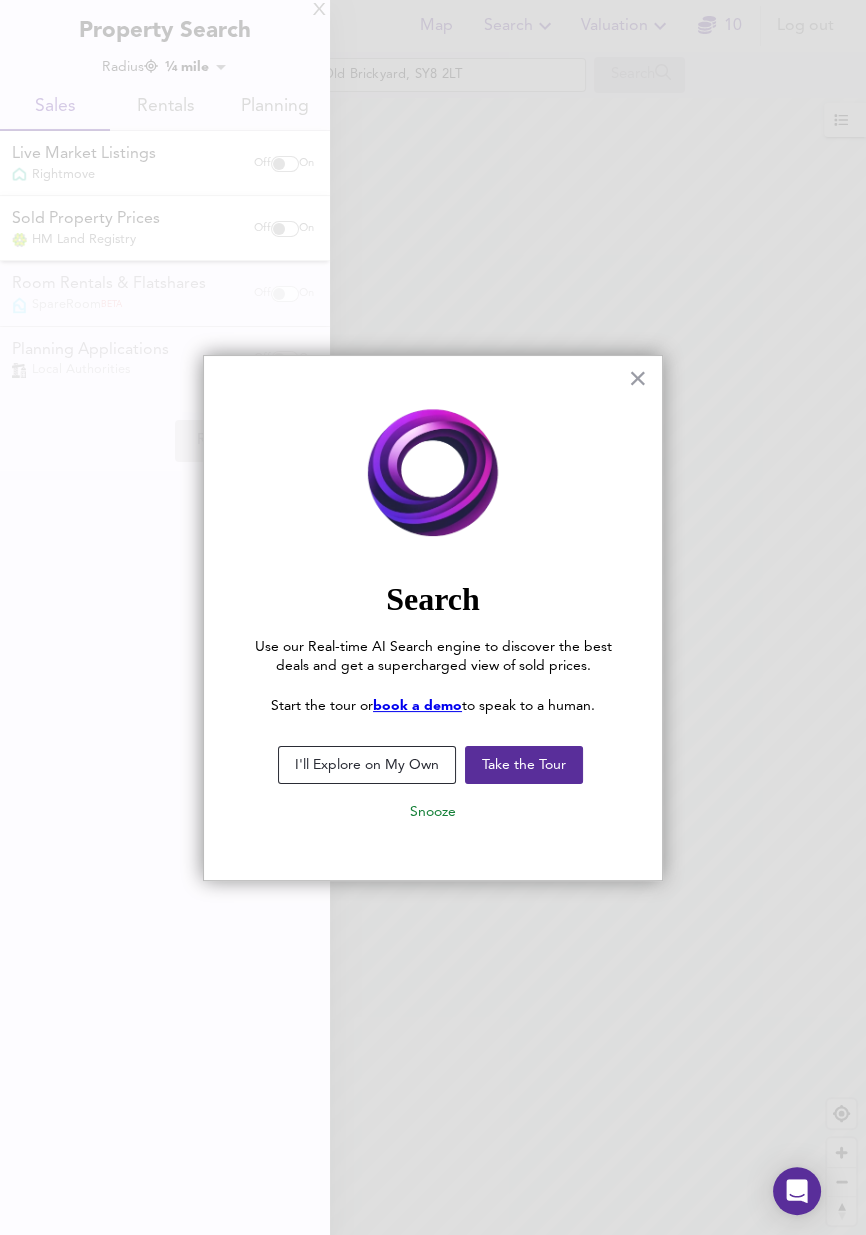 click on "×" at bounding box center [637, 378] 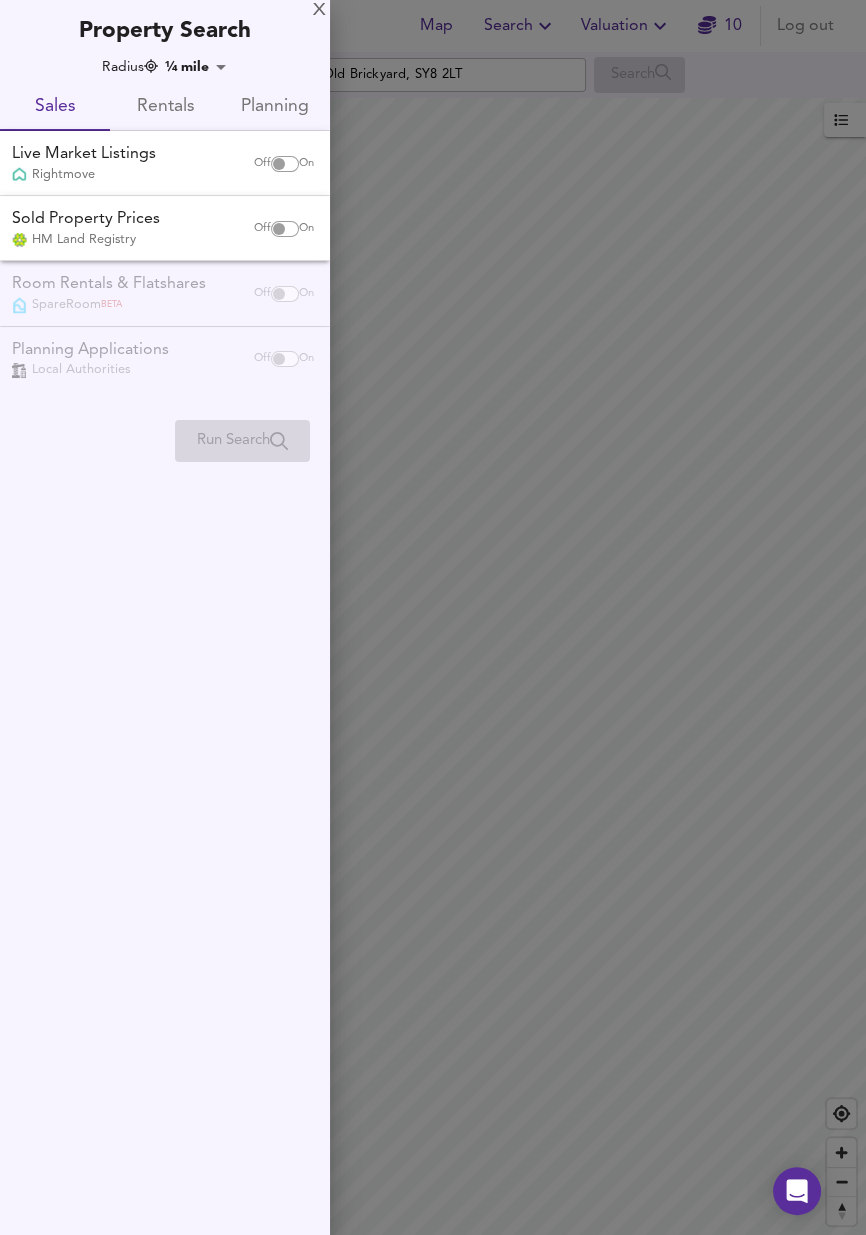 click on "Planning" at bounding box center [275, 107] 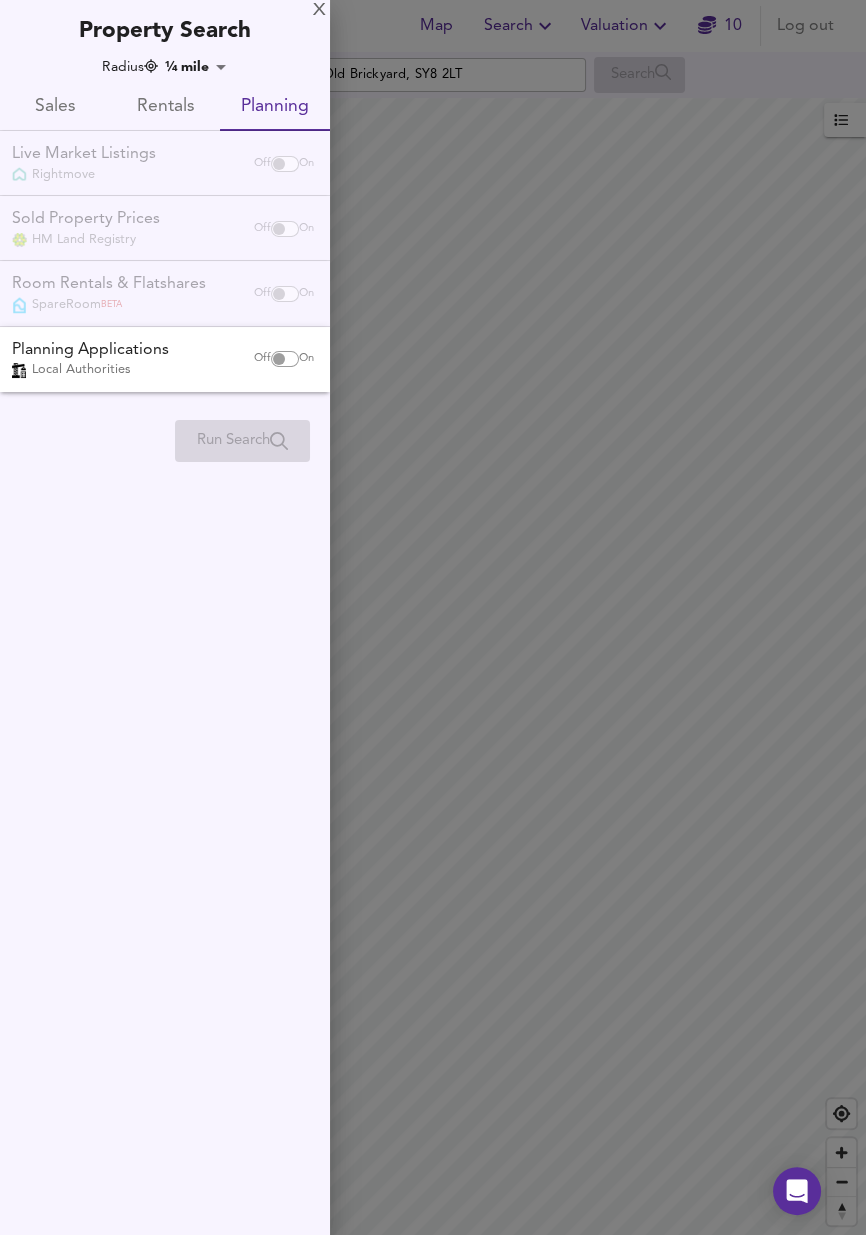 click at bounding box center (279, 359) 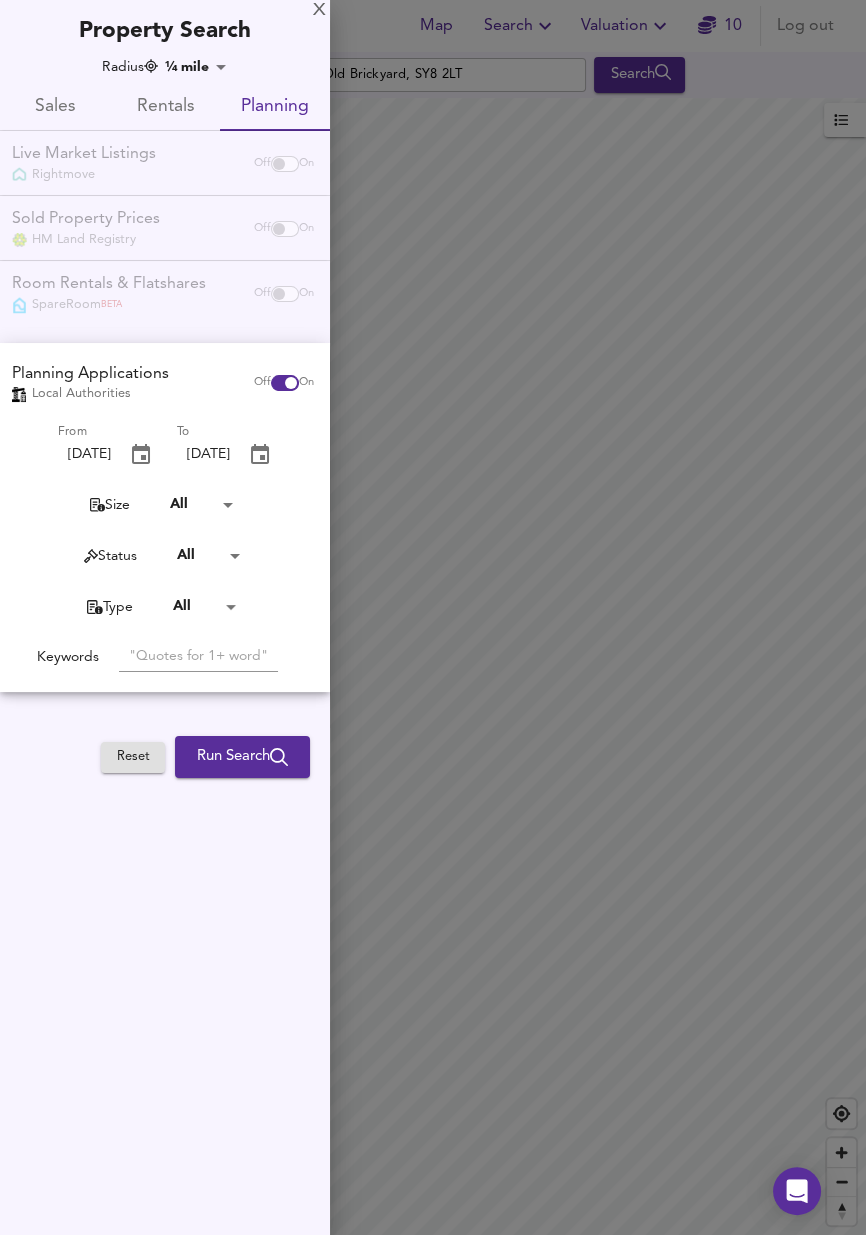 click at bounding box center (291, 383) 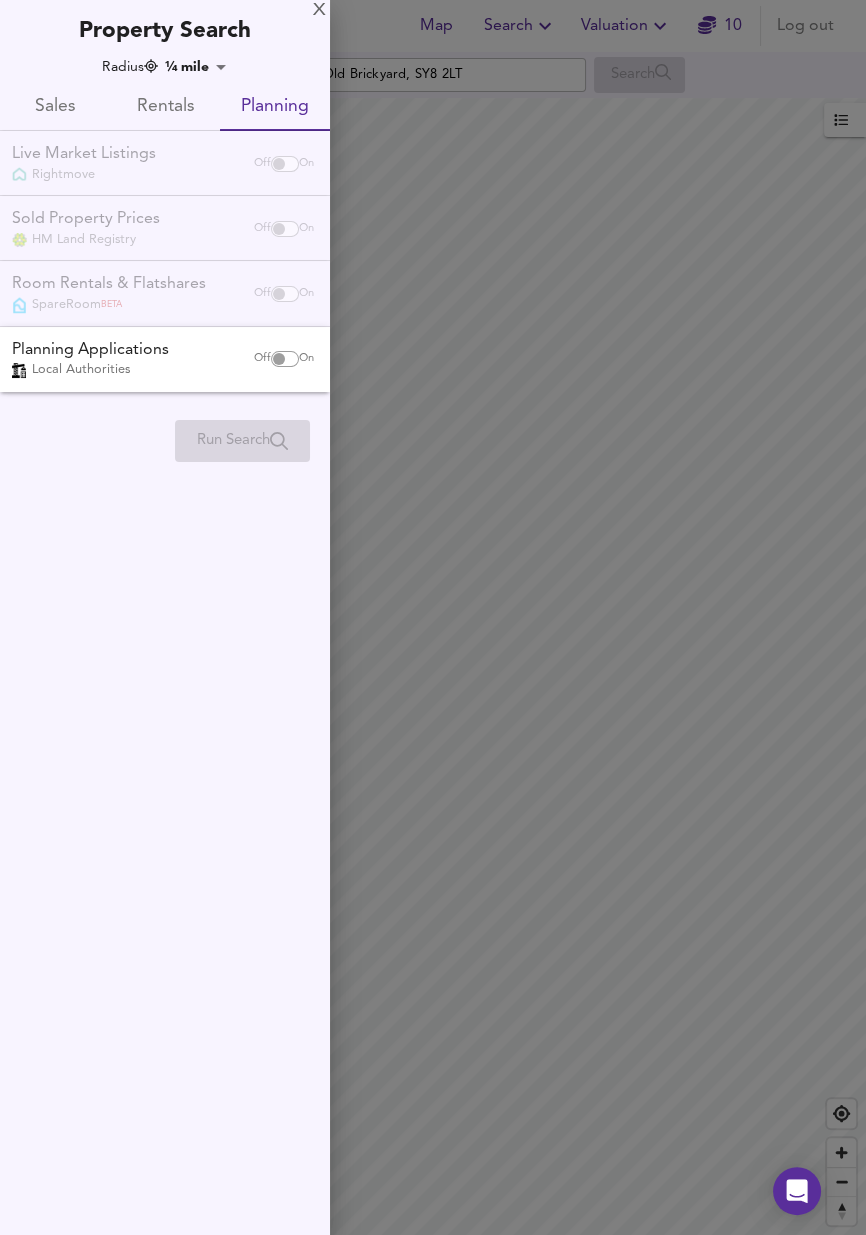 click at bounding box center [433, 617] 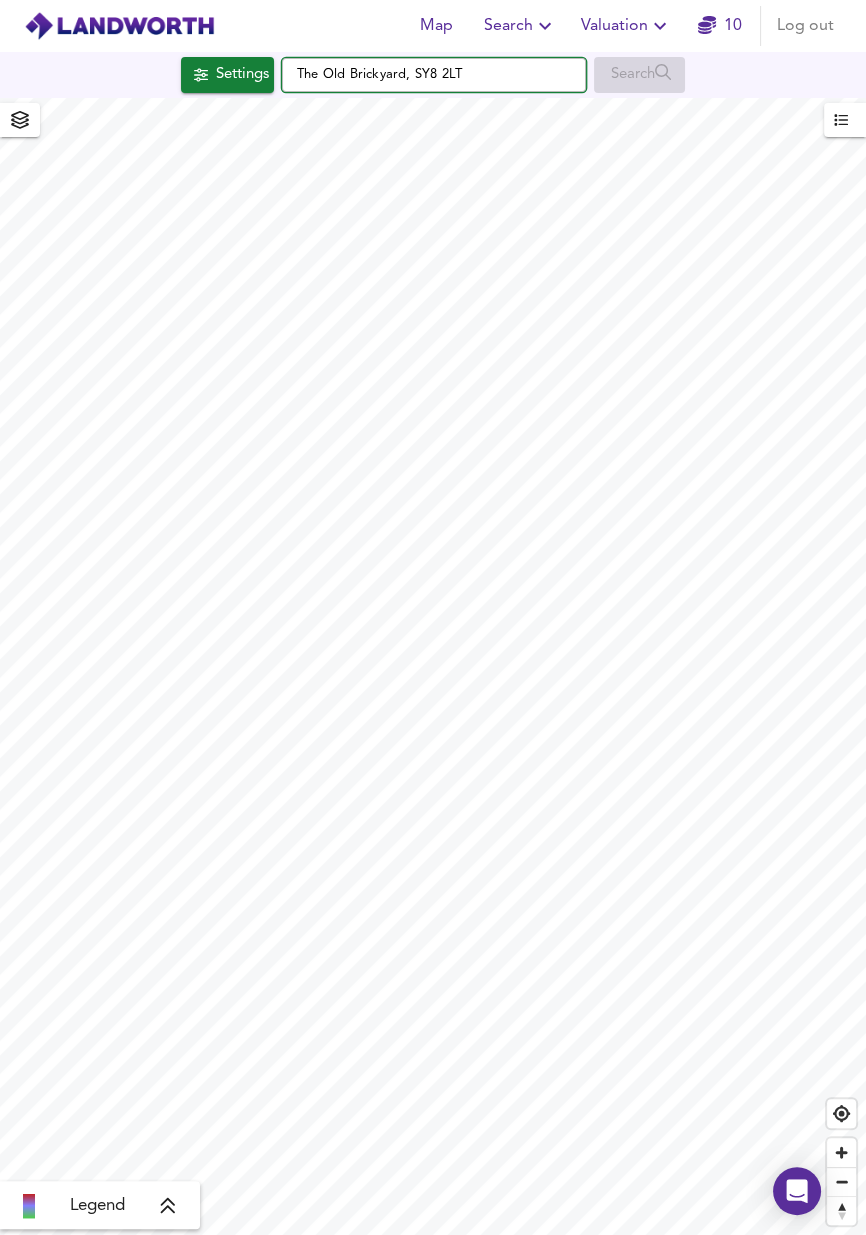 click on "The Old Brickyard, SY8 2LT" at bounding box center [434, 75] 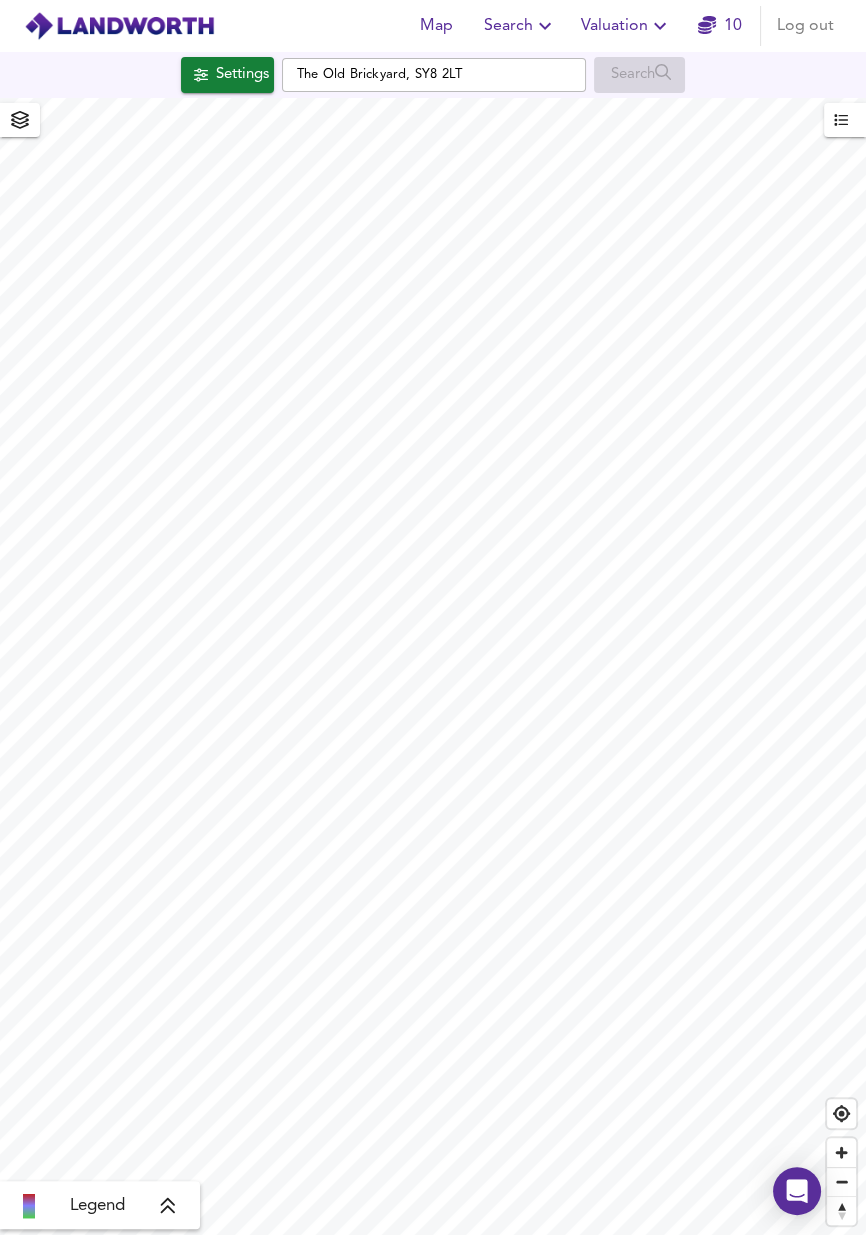 click on "Search" at bounding box center [639, 75] 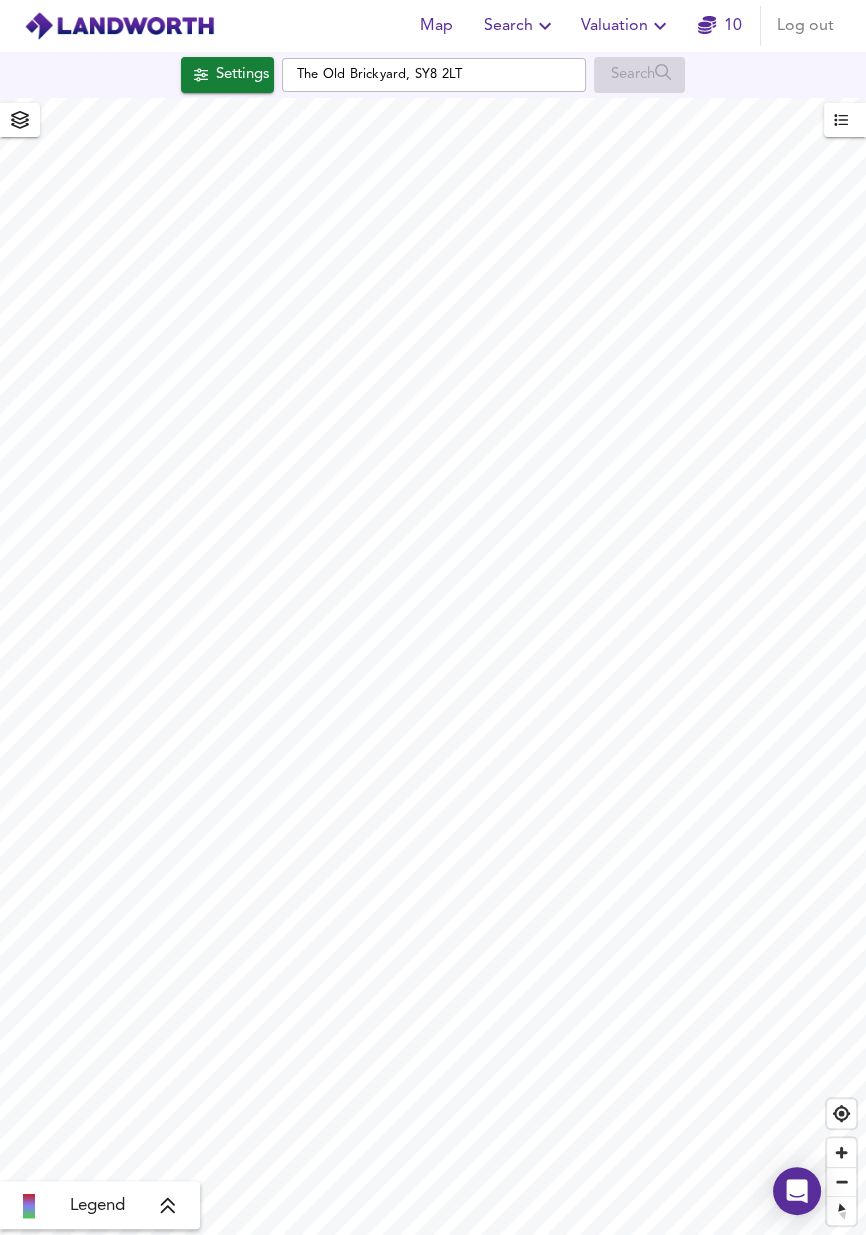 click 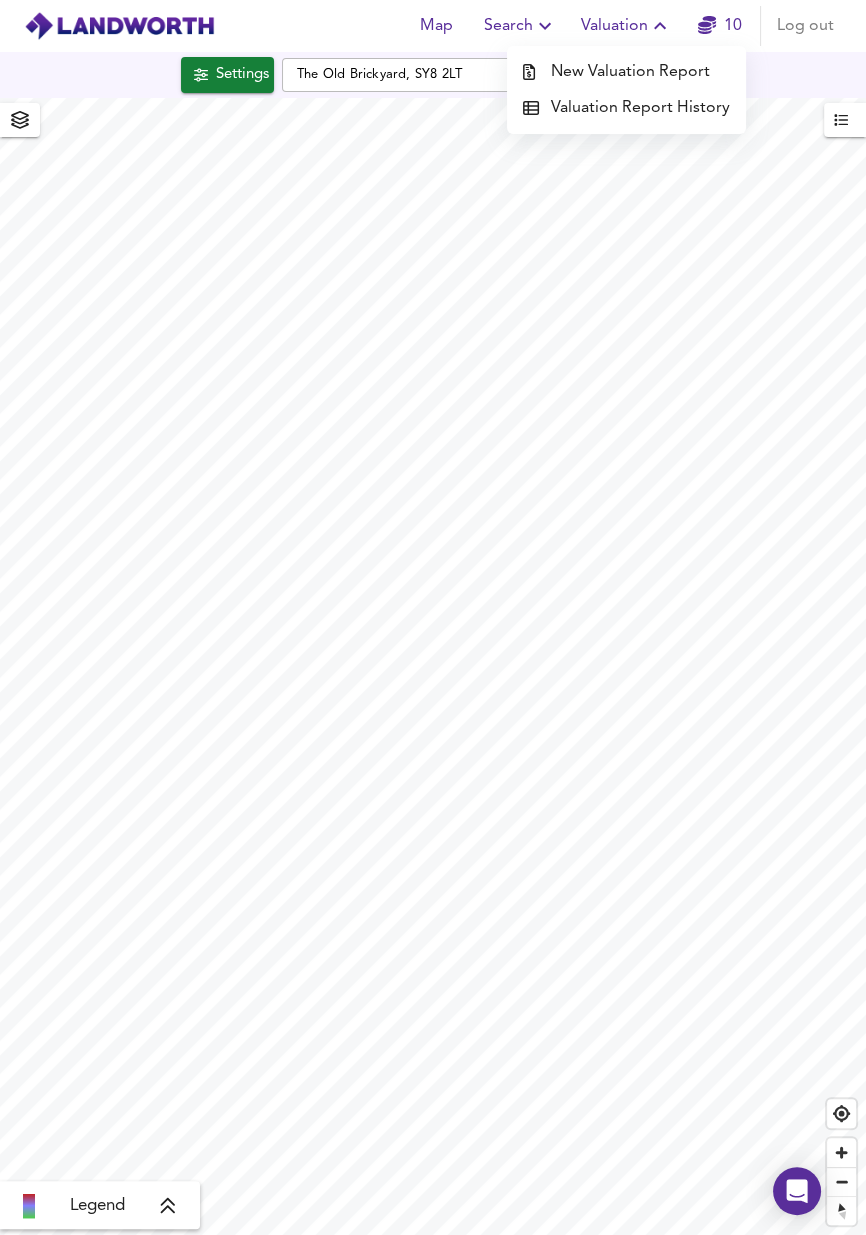 click on "New Valuation Report" at bounding box center [626, 72] 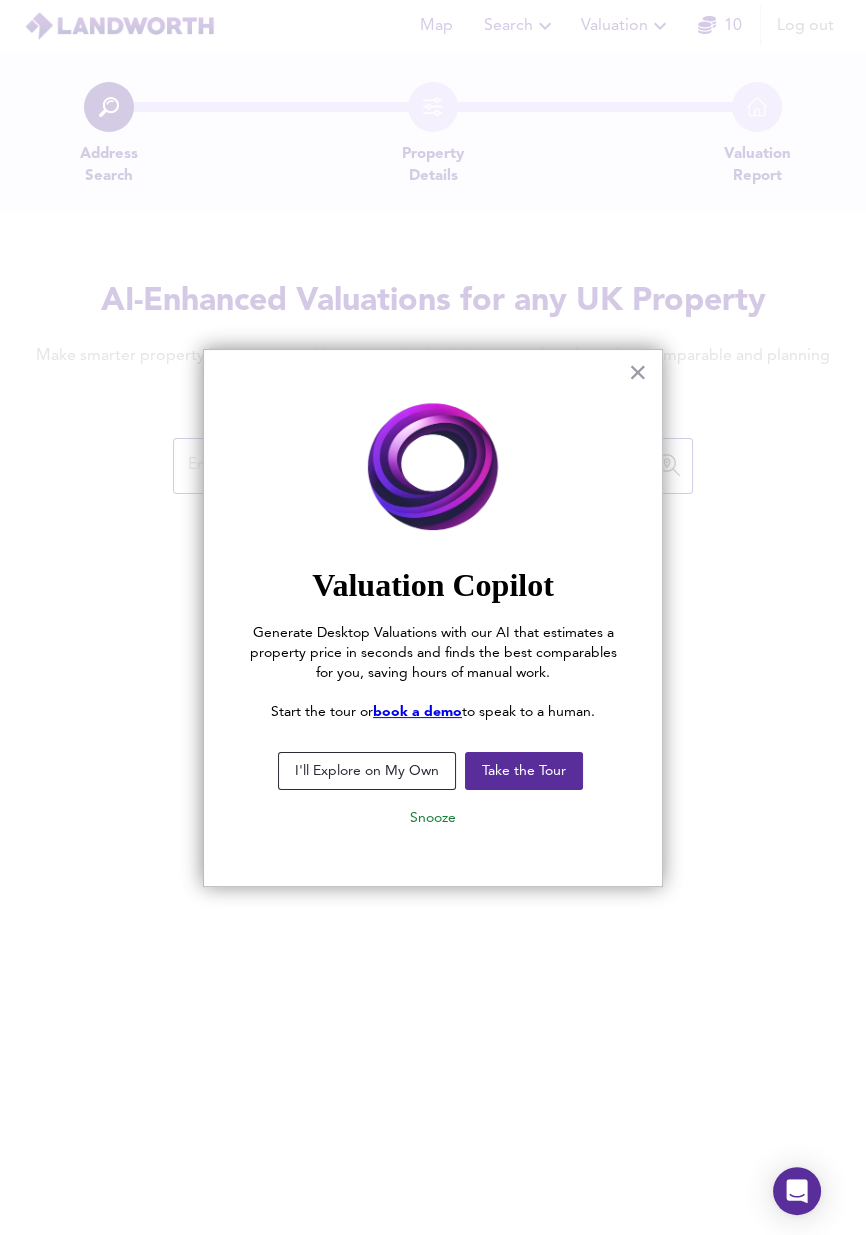 click on "×" at bounding box center (637, 372) 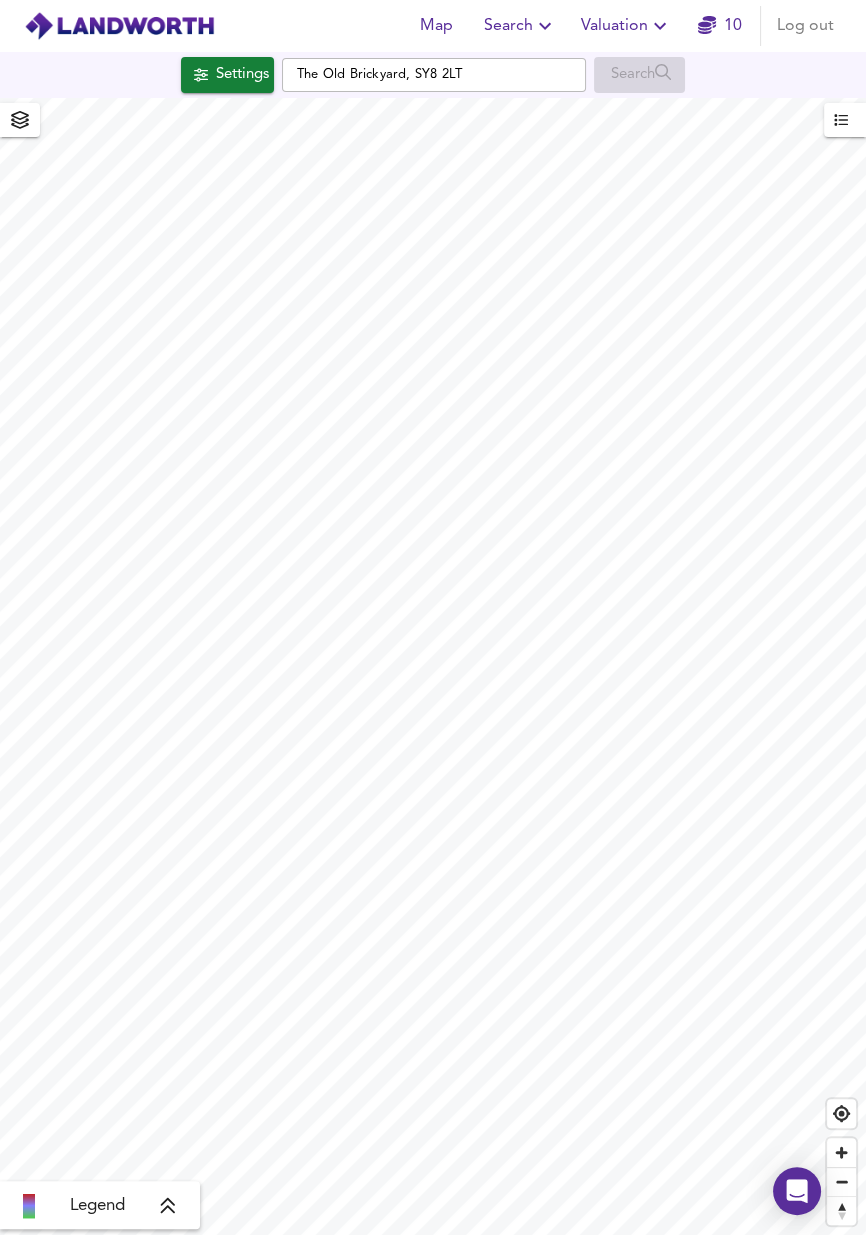 click on "Valuation" at bounding box center [626, 26] 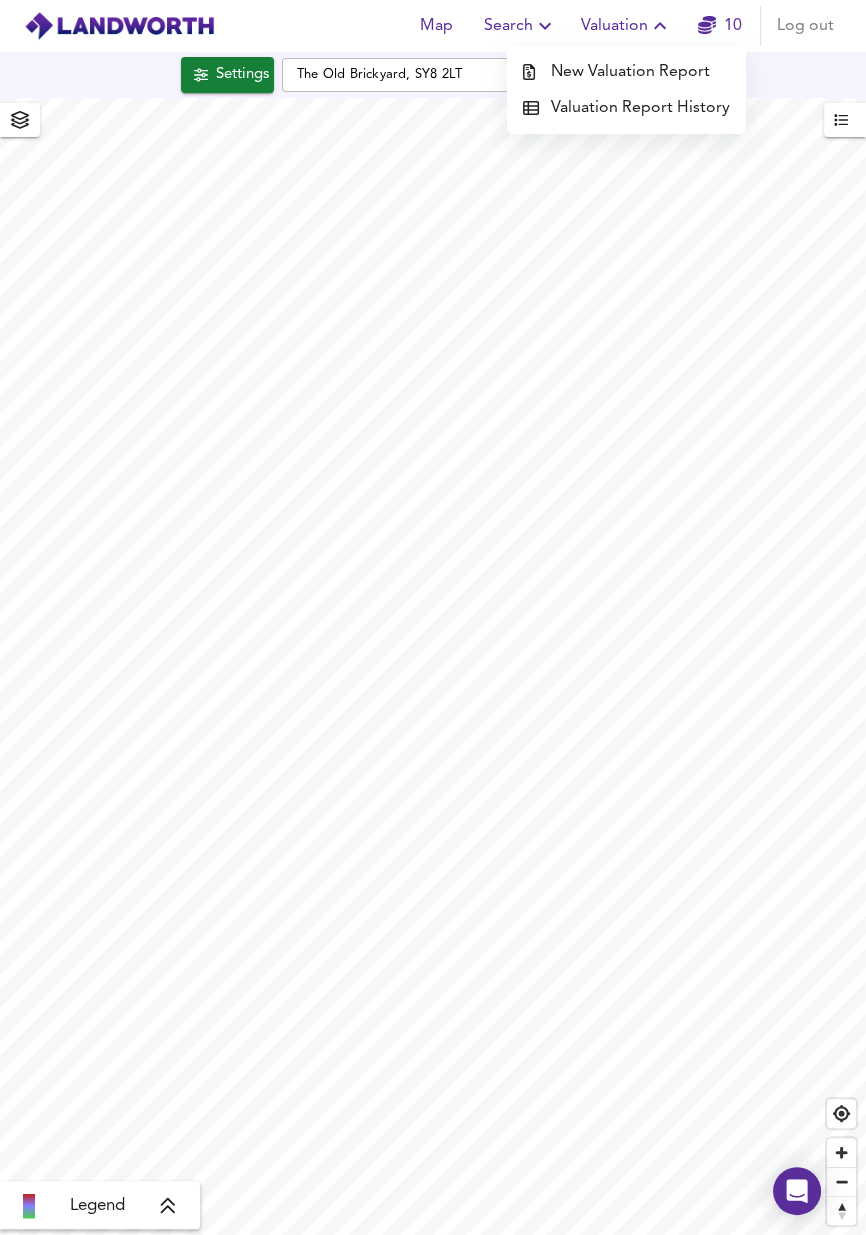 click on "New Valuation Report" at bounding box center [626, 72] 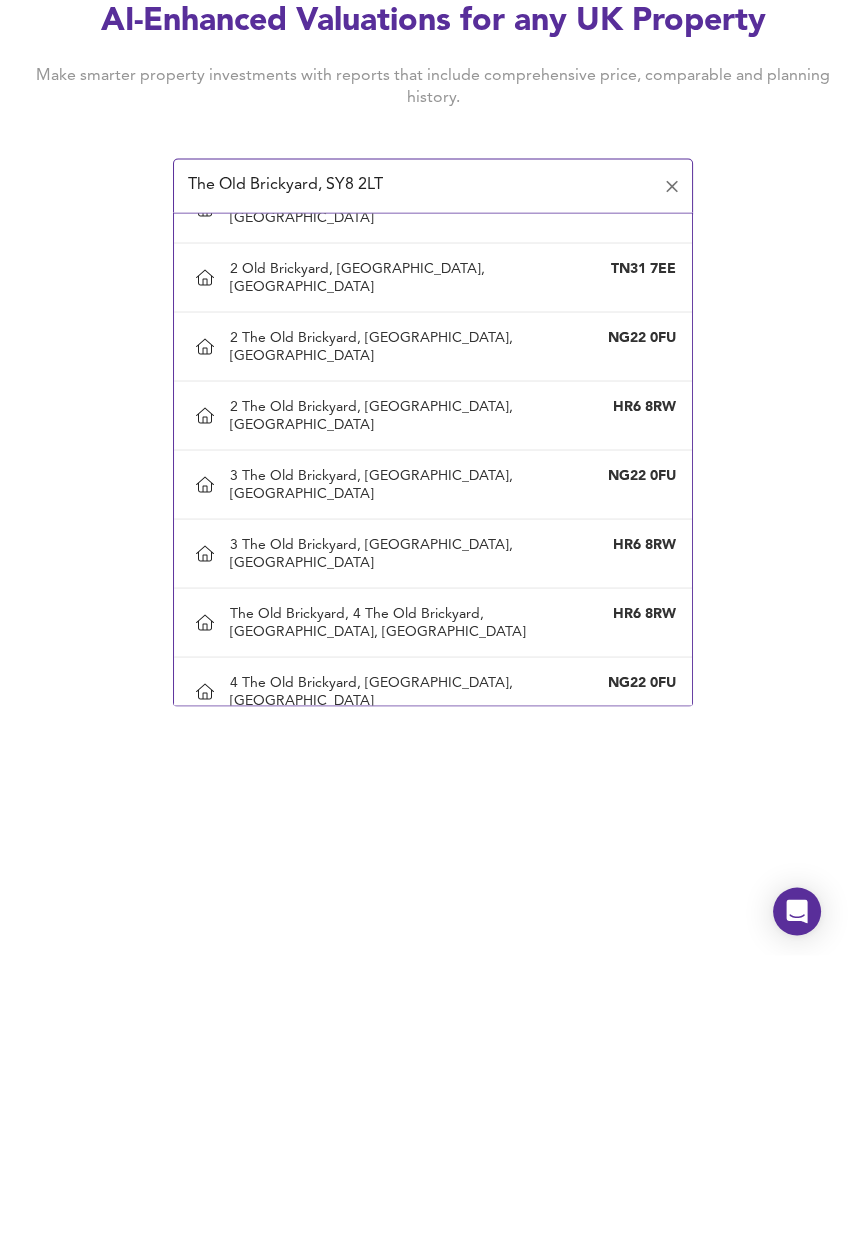 scroll, scrollTop: 193, scrollLeft: 0, axis: vertical 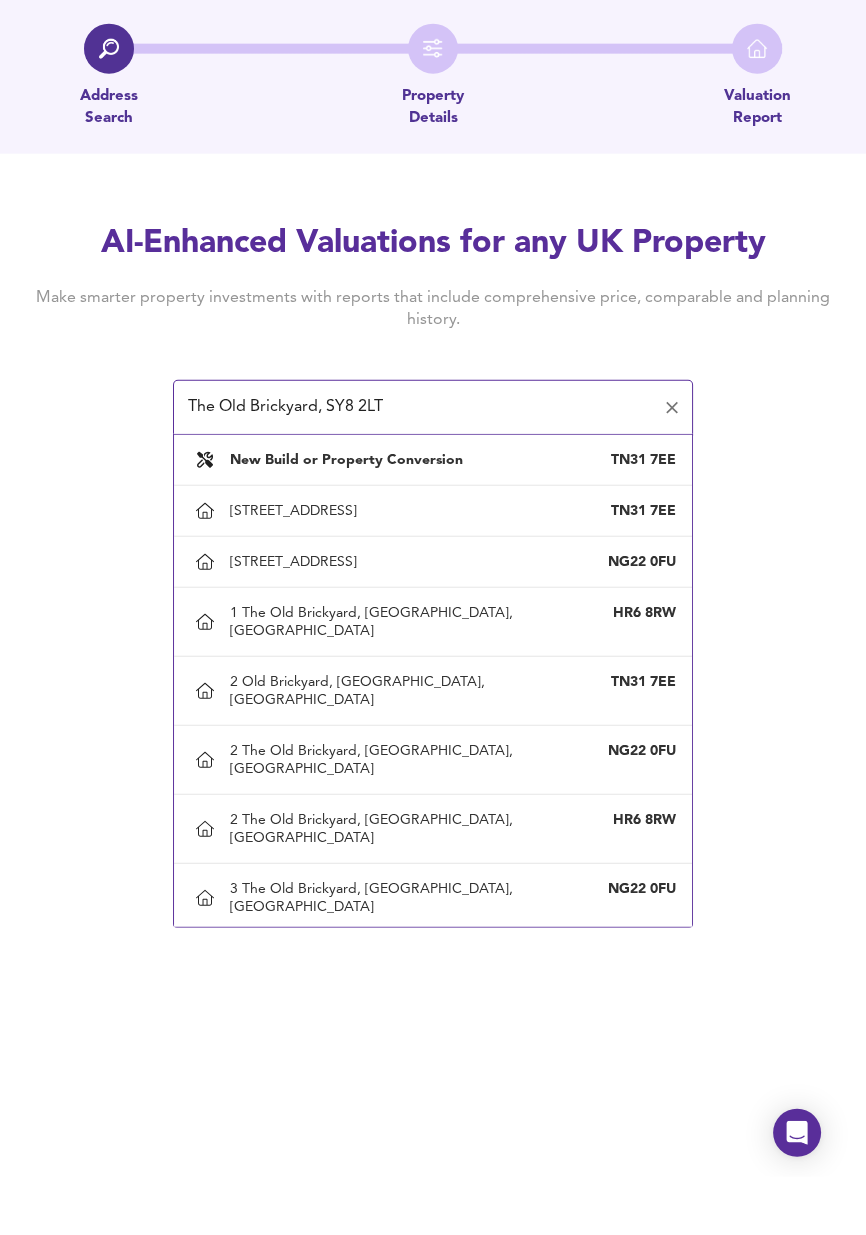 click on "The Old Brickyard, SY8 2LT" at bounding box center (418, 466) 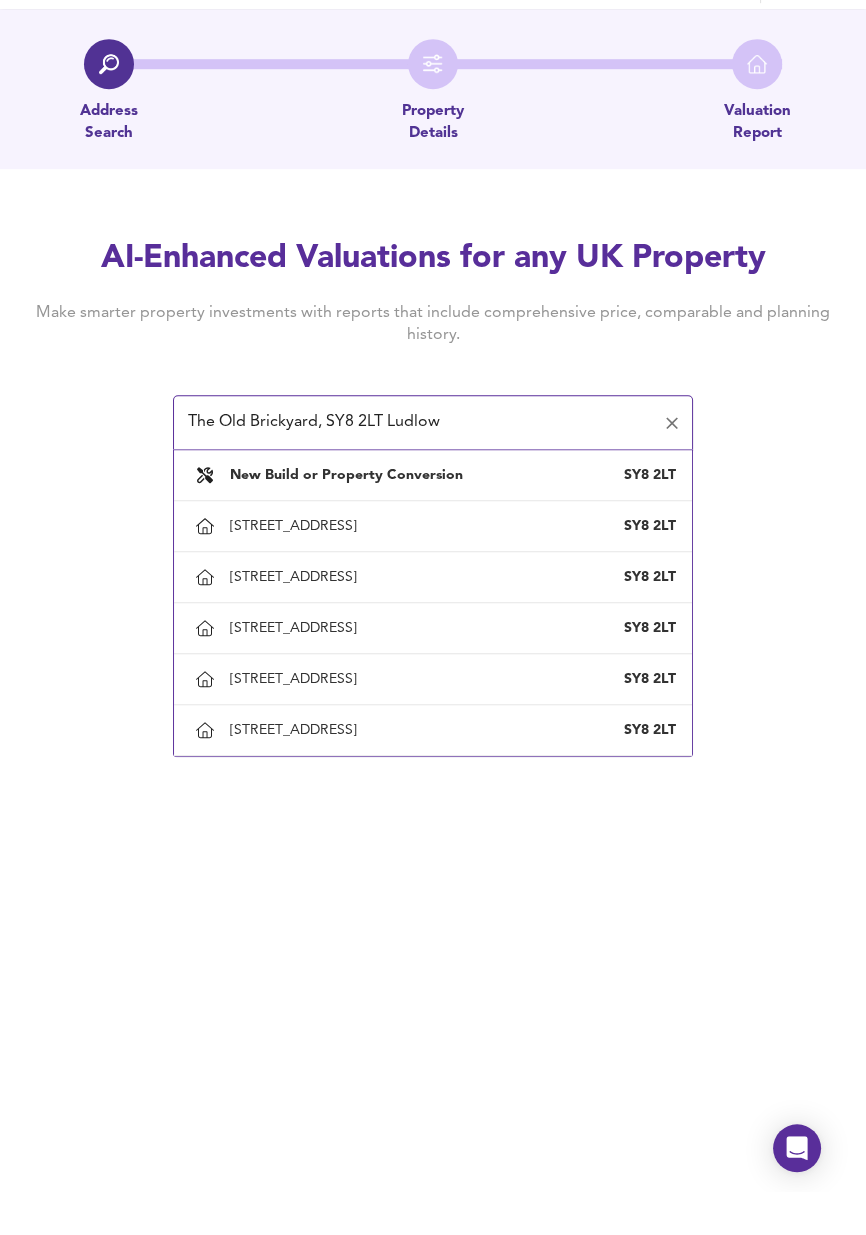 scroll, scrollTop: 26, scrollLeft: 0, axis: vertical 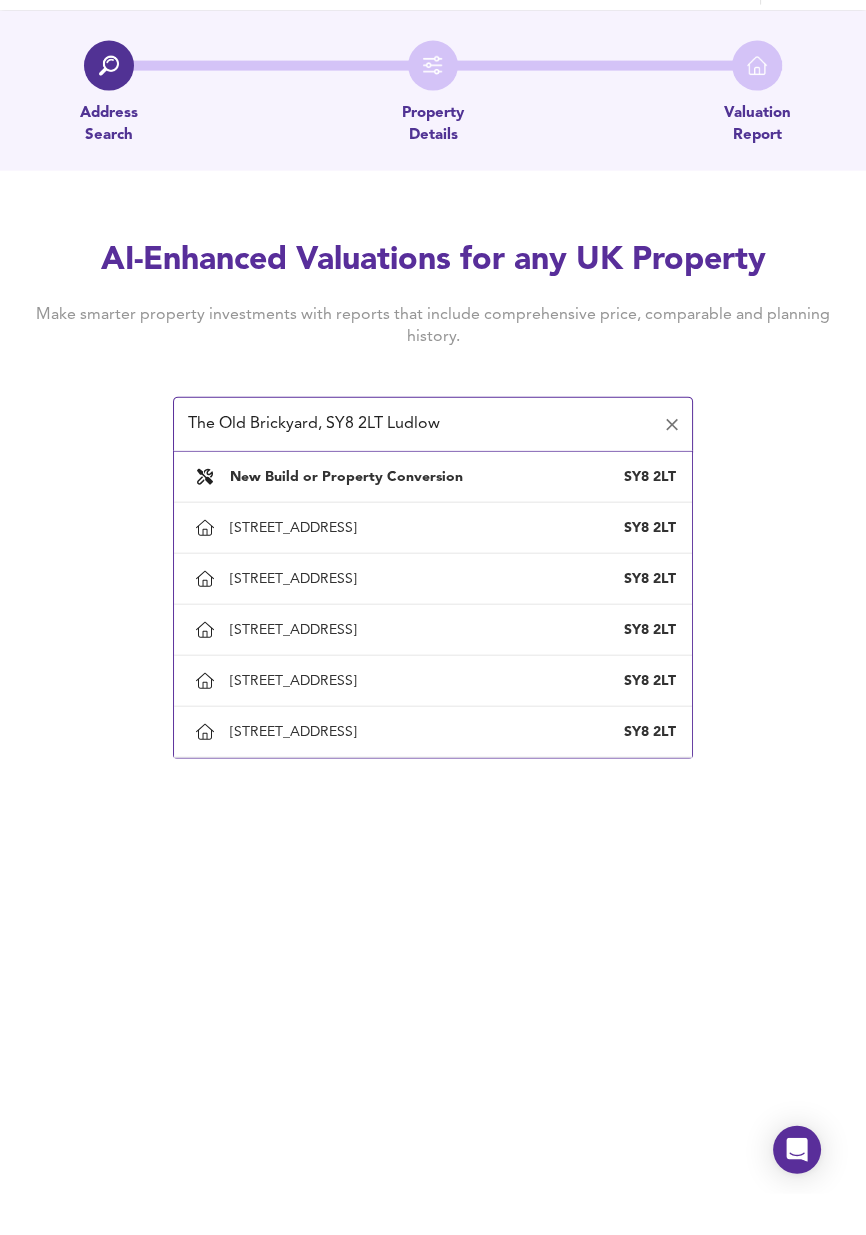 click on "9 Old Brickyard, New Road, Ludlow, Shropshire    SY8 2LT" at bounding box center [433, 773] 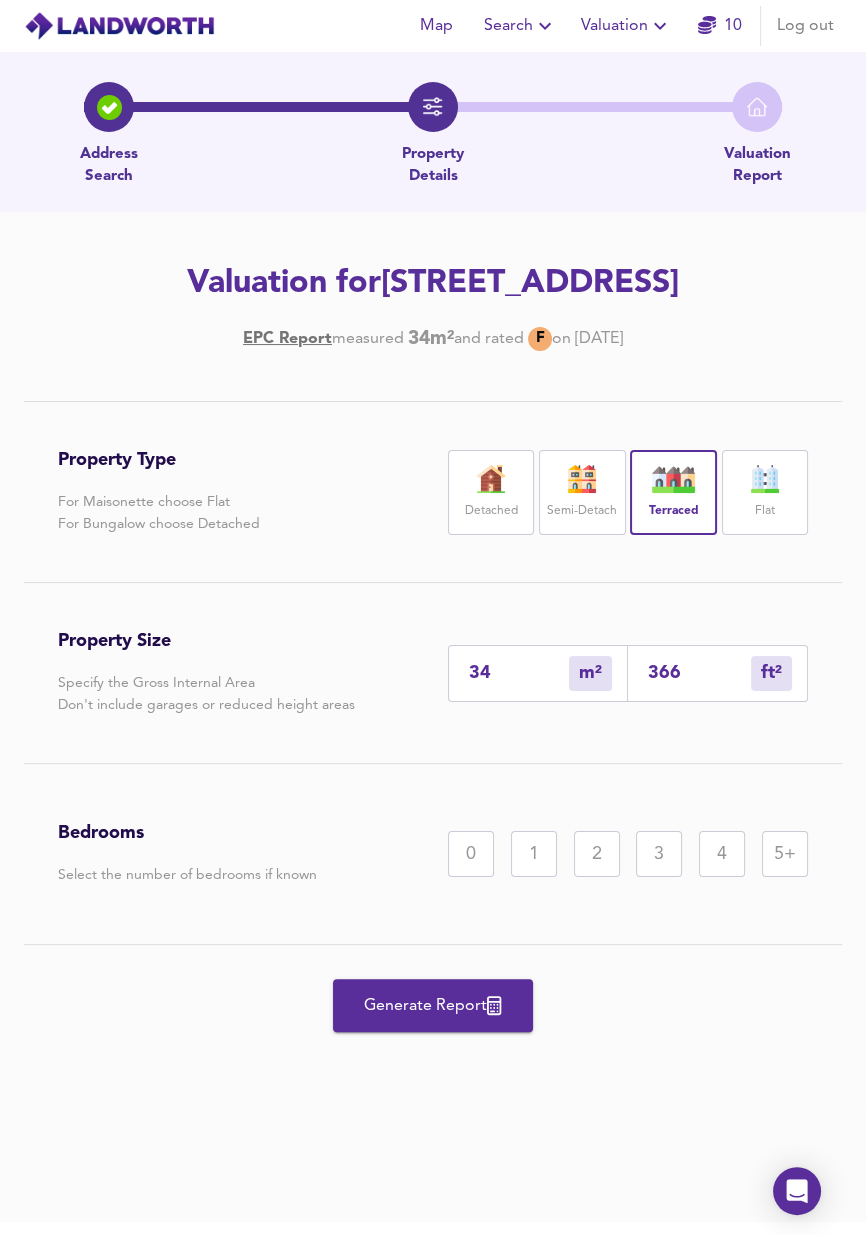 scroll, scrollTop: 59, scrollLeft: 0, axis: vertical 